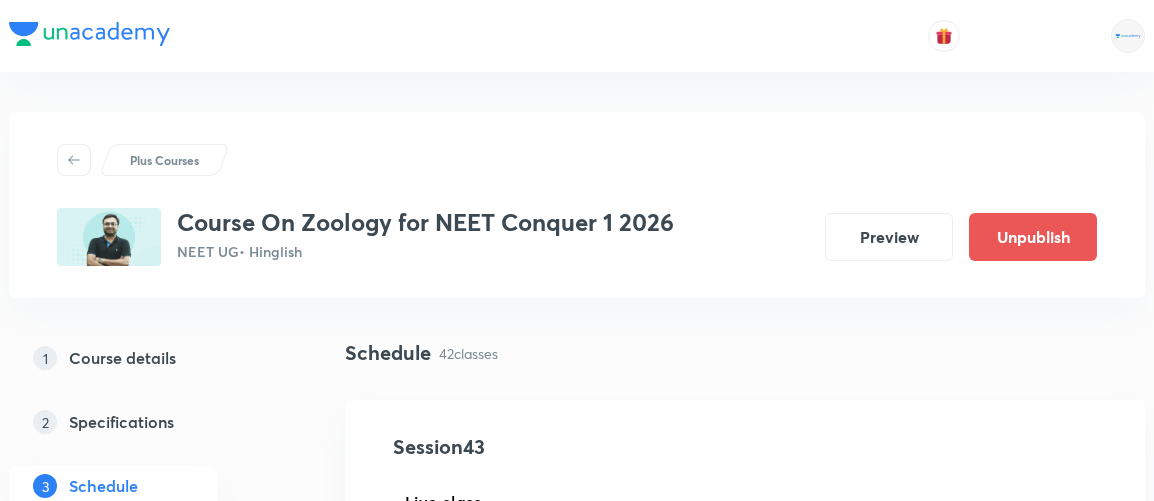 scroll, scrollTop: 0, scrollLeft: 0, axis: both 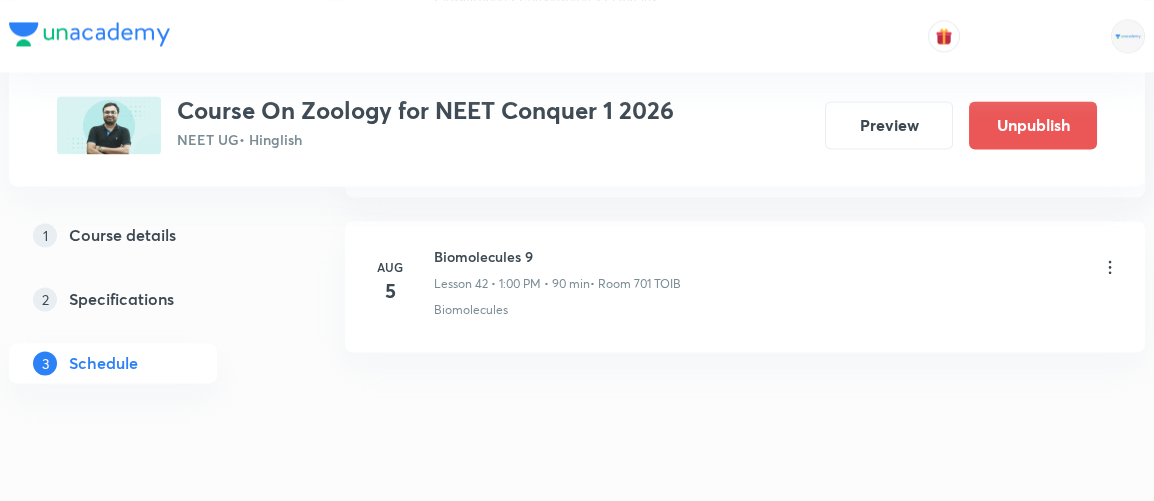 click on "Biomolecules 9 Lesson 42 • [TIME] • 90 min • Room 701 TOIB" at bounding box center [557, 269] 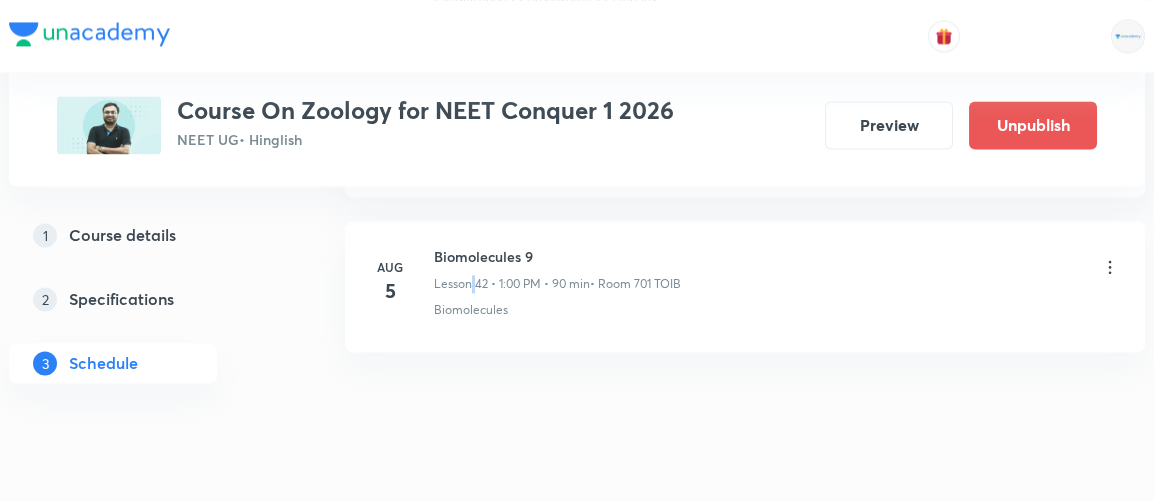 click on "Biomolecules 9 Lesson 42 • [TIME] • 90 min • Room 701 TOIB" at bounding box center [557, 269] 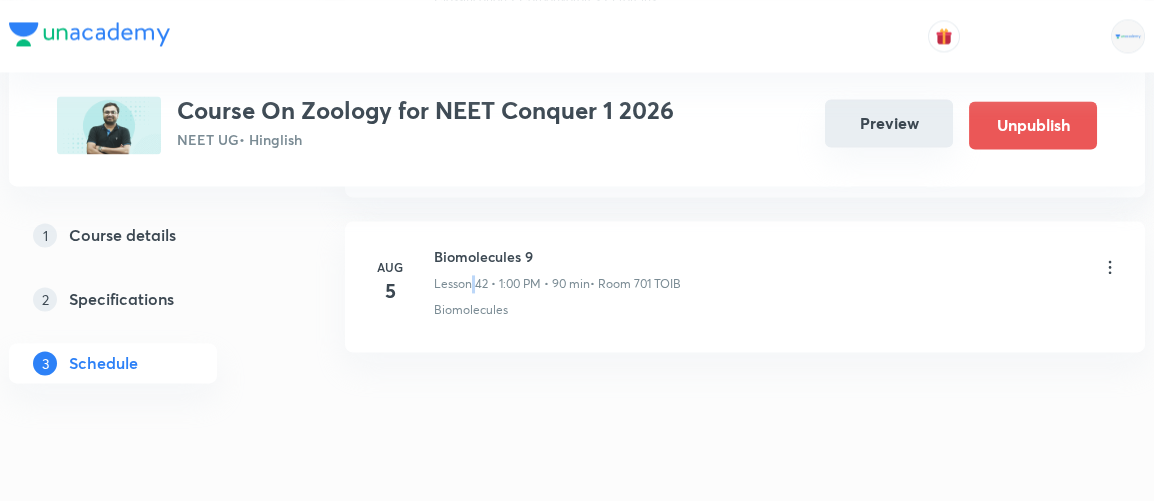click on "Preview" at bounding box center [889, 123] 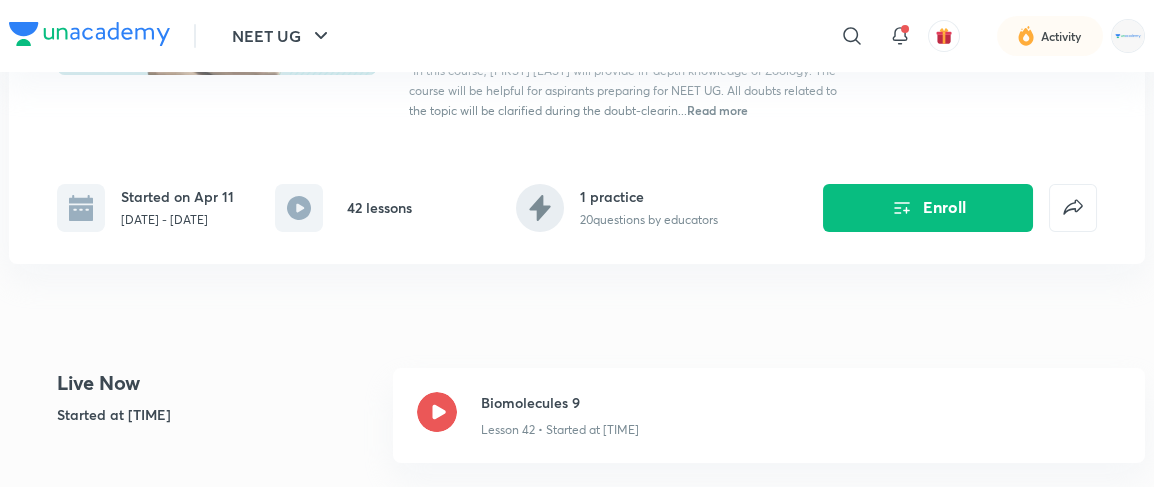 scroll, scrollTop: 0, scrollLeft: 0, axis: both 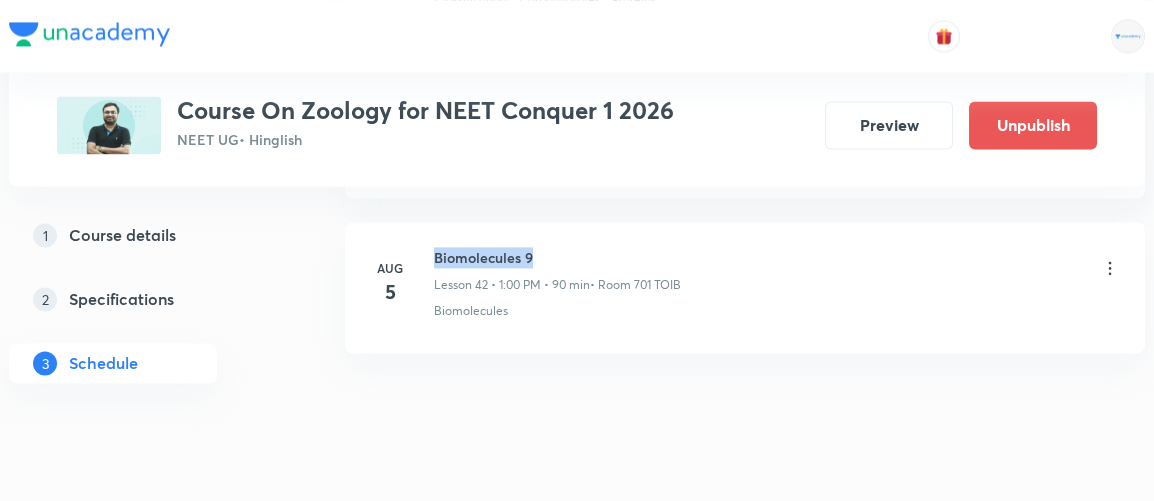 drag, startPoint x: 433, startPoint y: 217, endPoint x: 553, endPoint y: 217, distance: 120 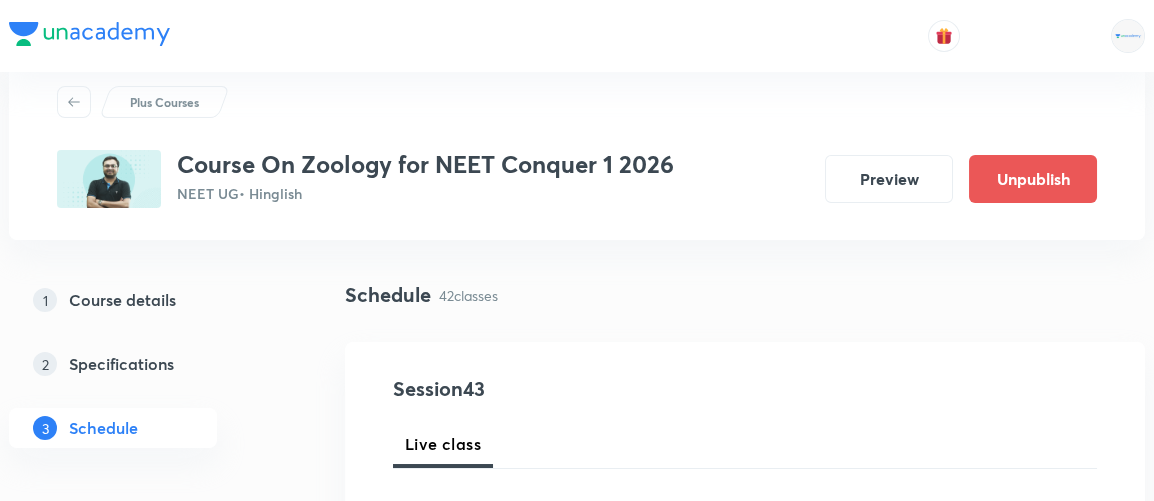 scroll, scrollTop: 0, scrollLeft: 0, axis: both 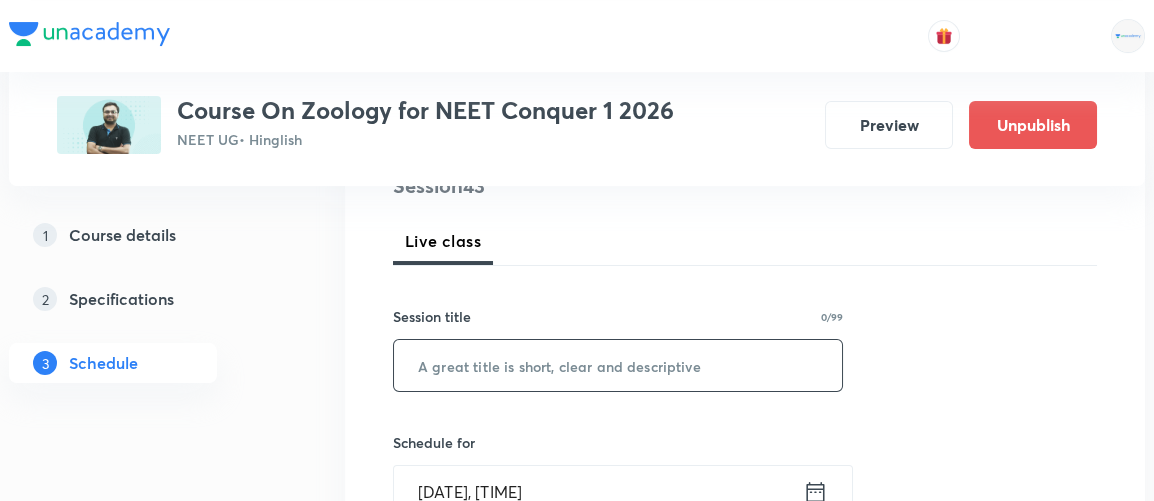 click at bounding box center [618, 365] 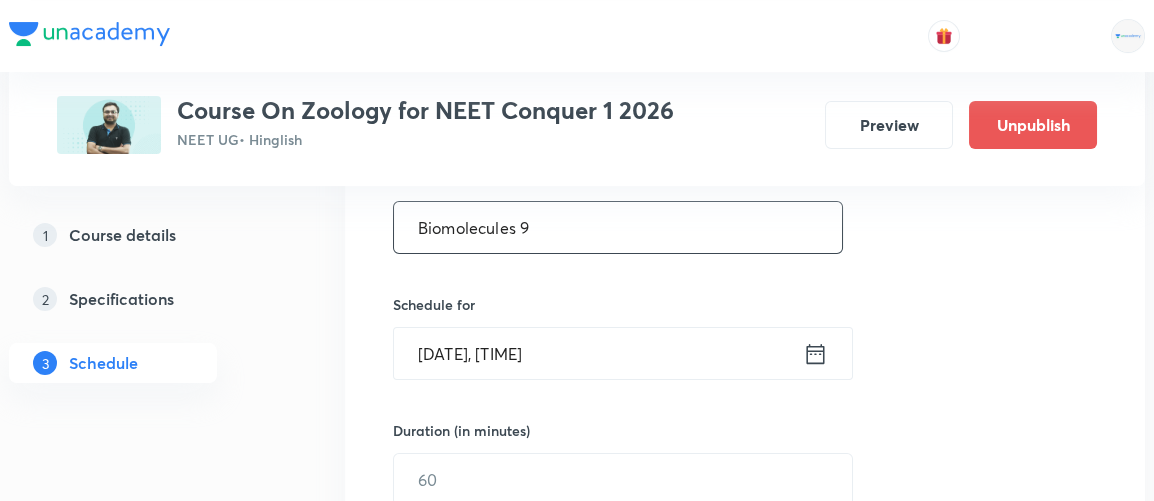 scroll, scrollTop: 401, scrollLeft: 0, axis: vertical 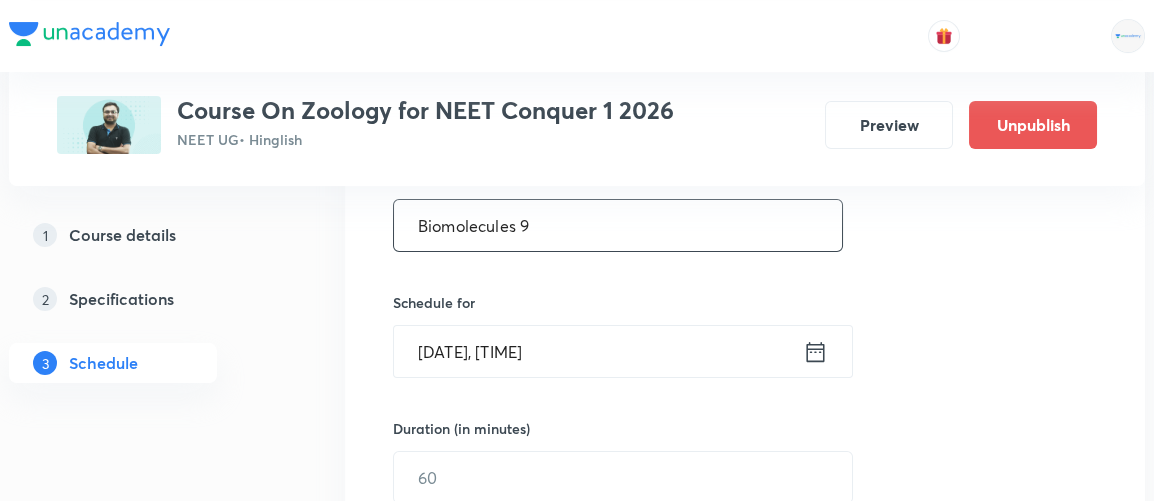 type on "Biomolecules 9" 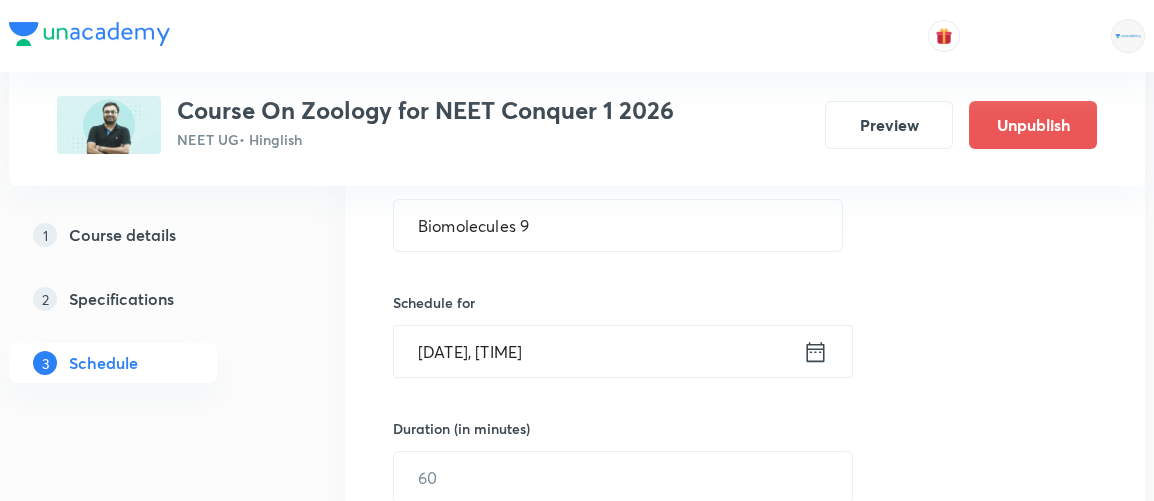 click 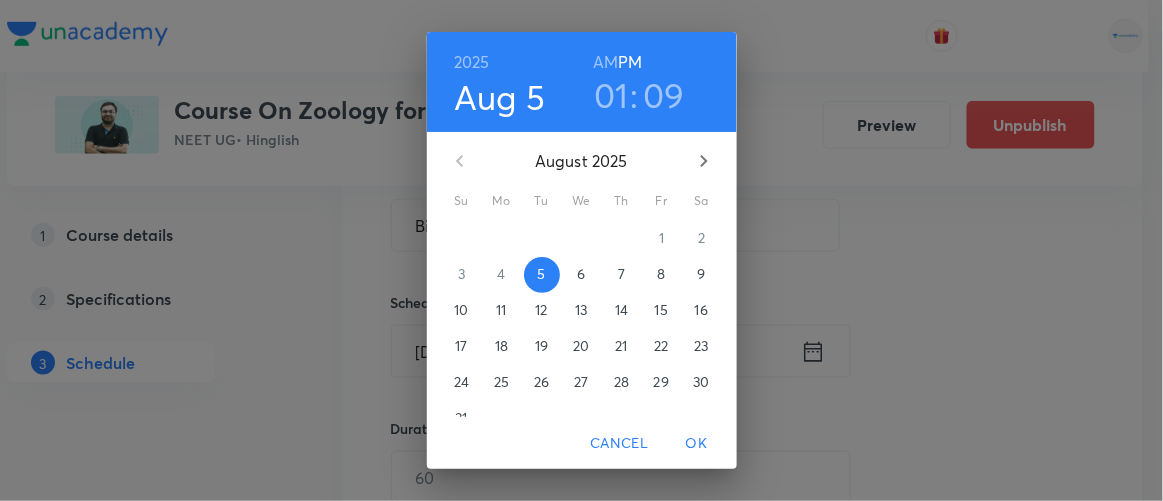 click on "09" at bounding box center (664, 95) 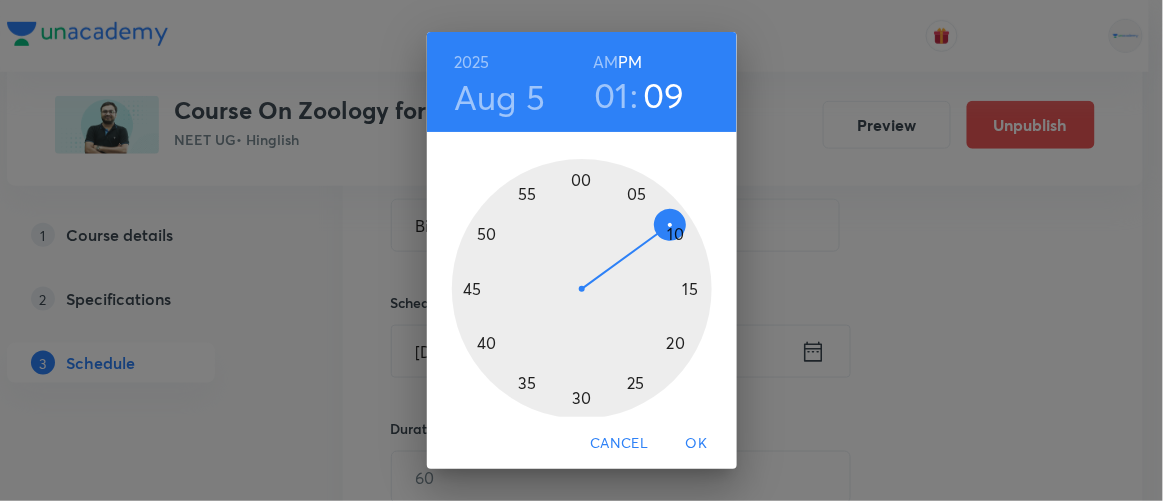 click at bounding box center [582, 289] 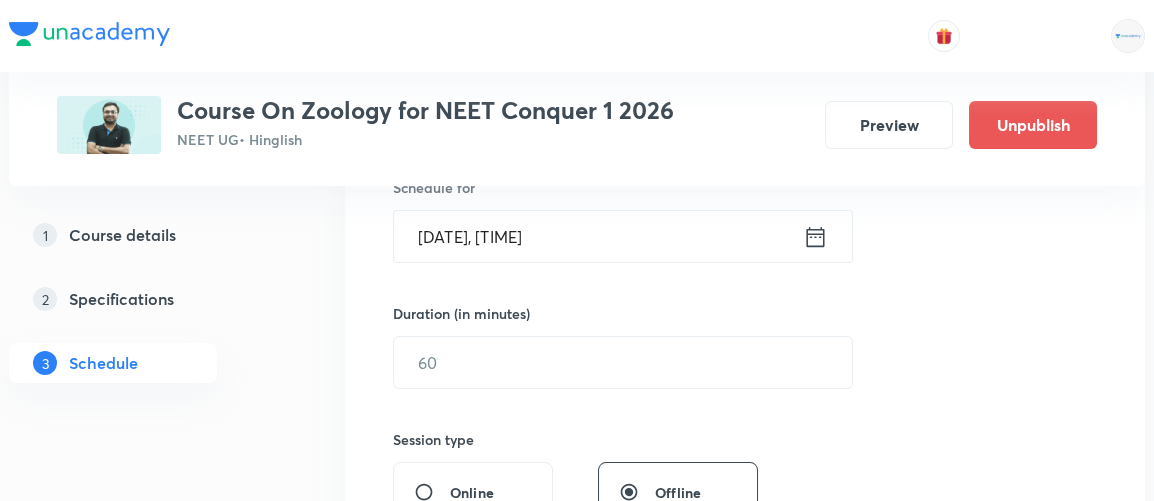 scroll, scrollTop: 517, scrollLeft: 0, axis: vertical 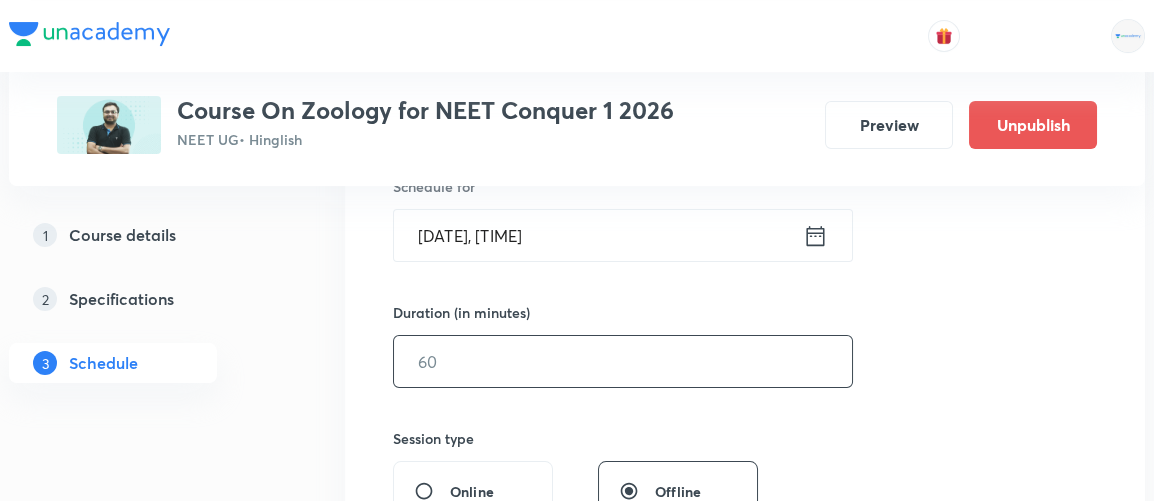 click at bounding box center (623, 361) 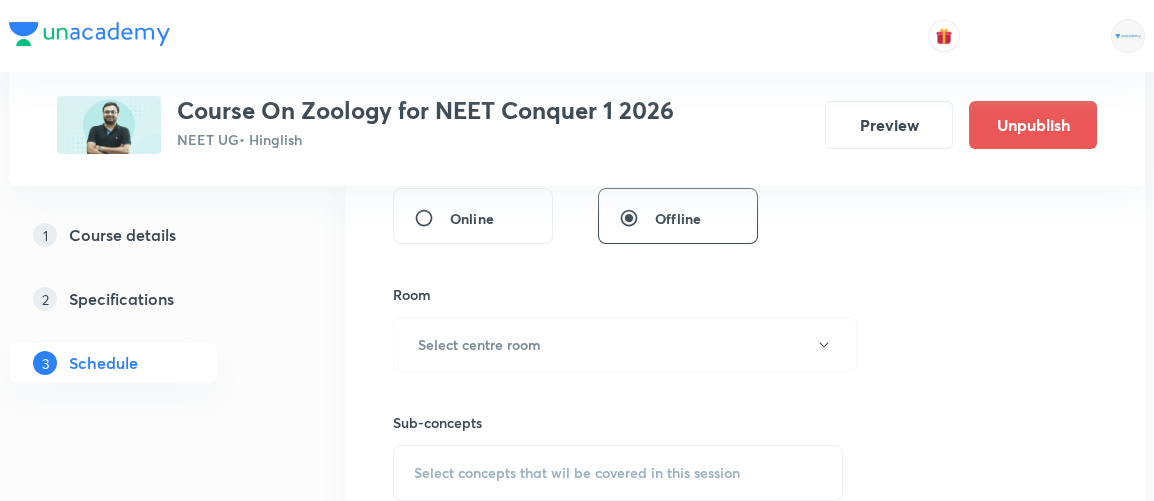 scroll, scrollTop: 793, scrollLeft: 0, axis: vertical 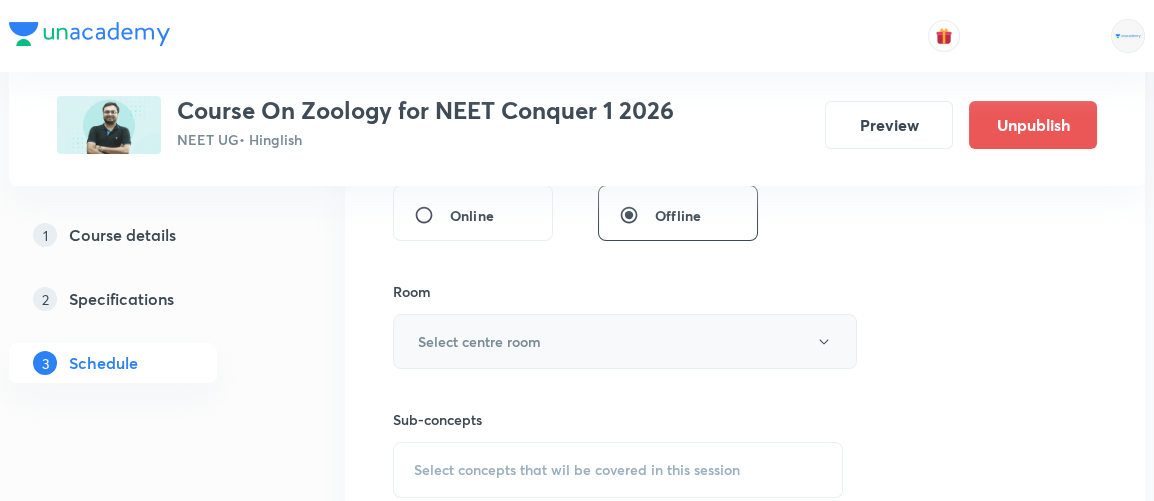 type on "75" 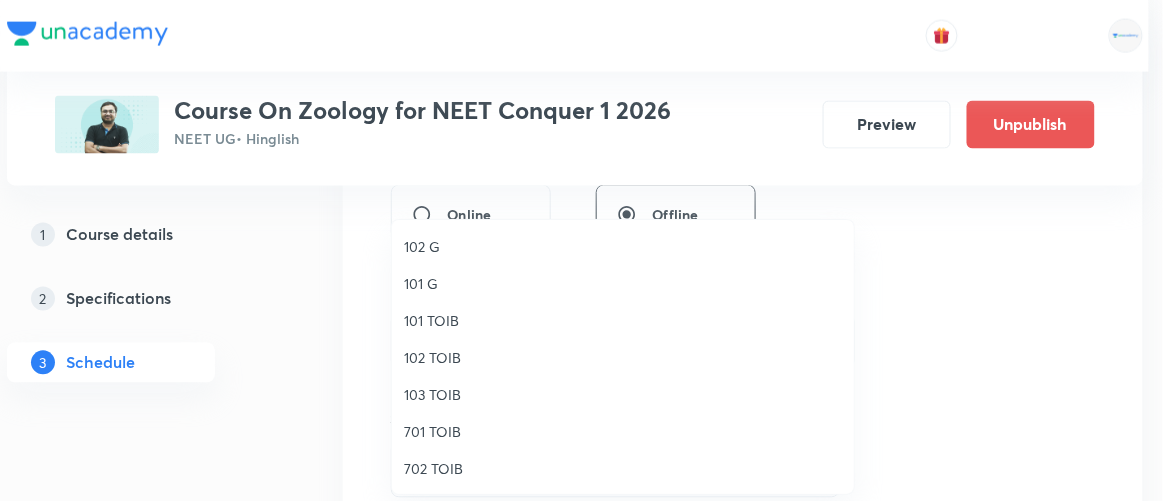 click on "701 TOIB" at bounding box center [623, 431] 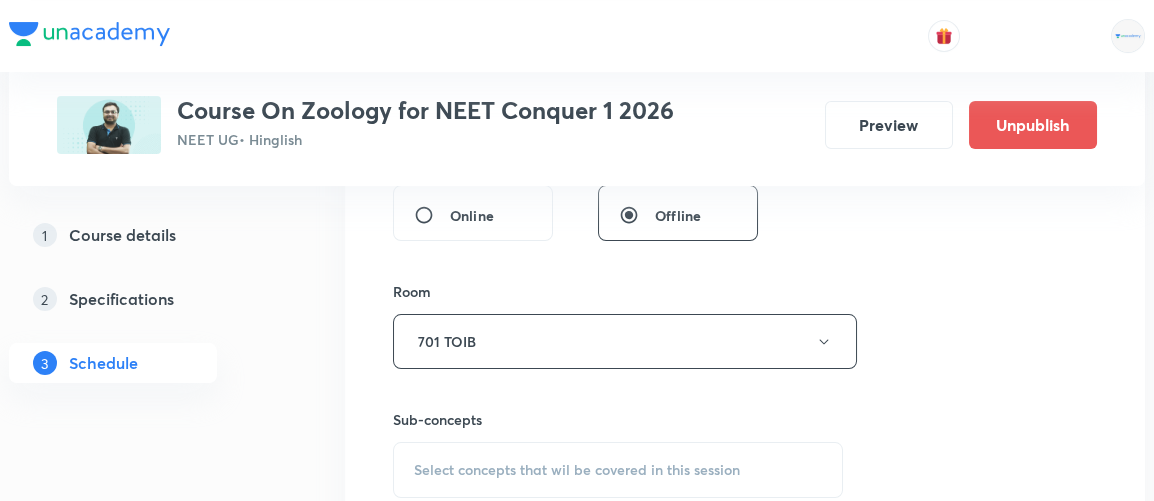 scroll, scrollTop: 905, scrollLeft: 0, axis: vertical 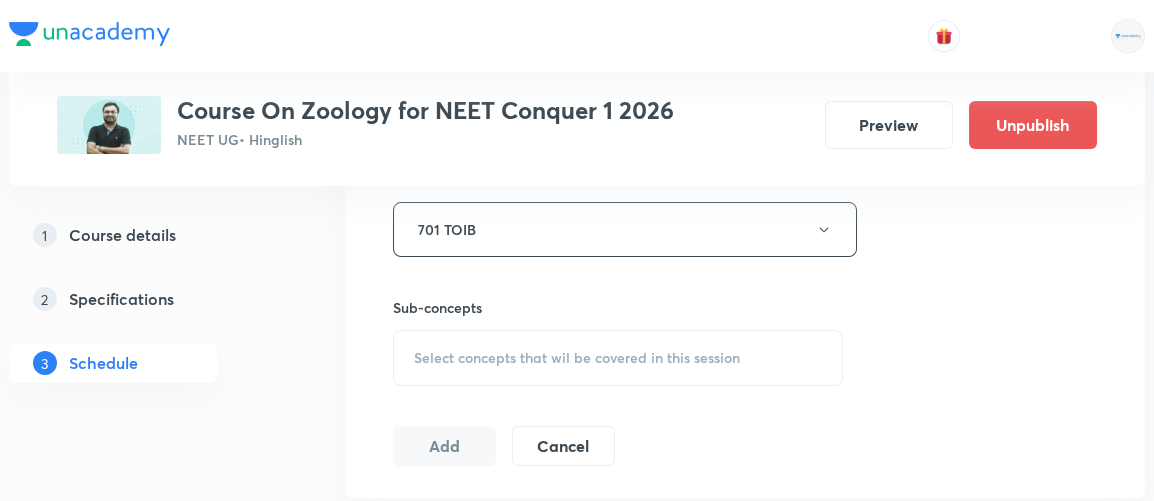 click on "Select concepts that wil be covered in this session" at bounding box center [577, 358] 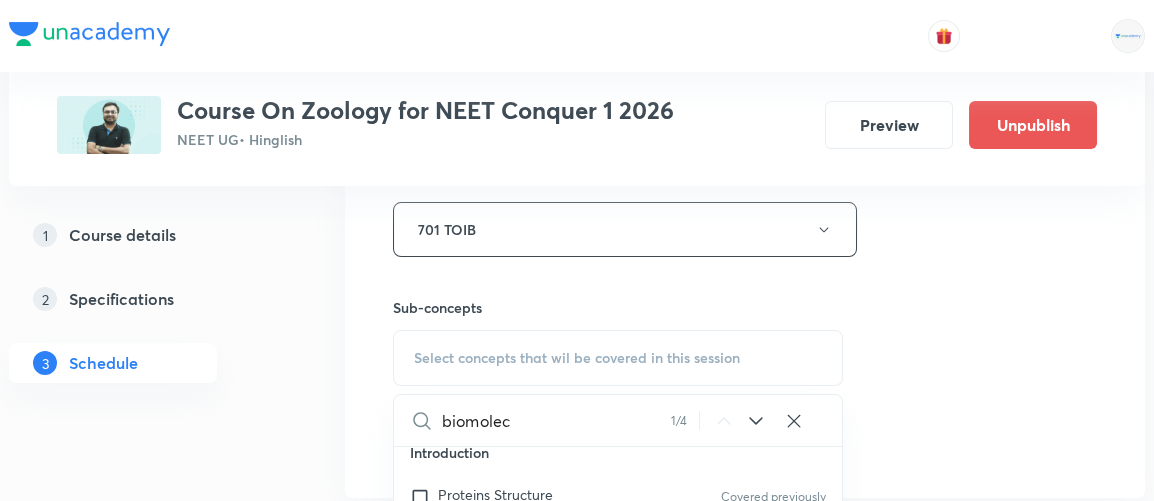 scroll, scrollTop: 43935, scrollLeft: 0, axis: vertical 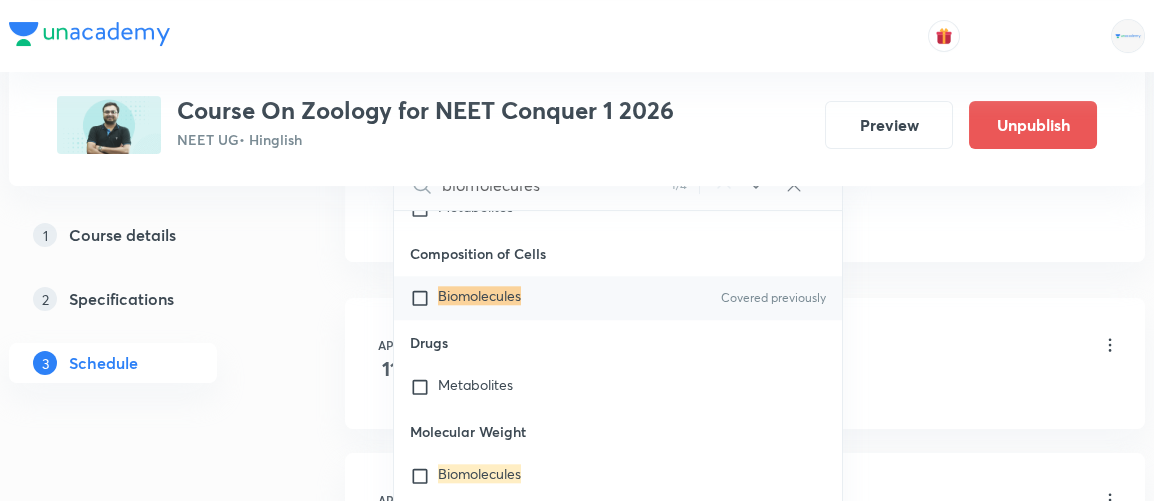type on "biomolecules" 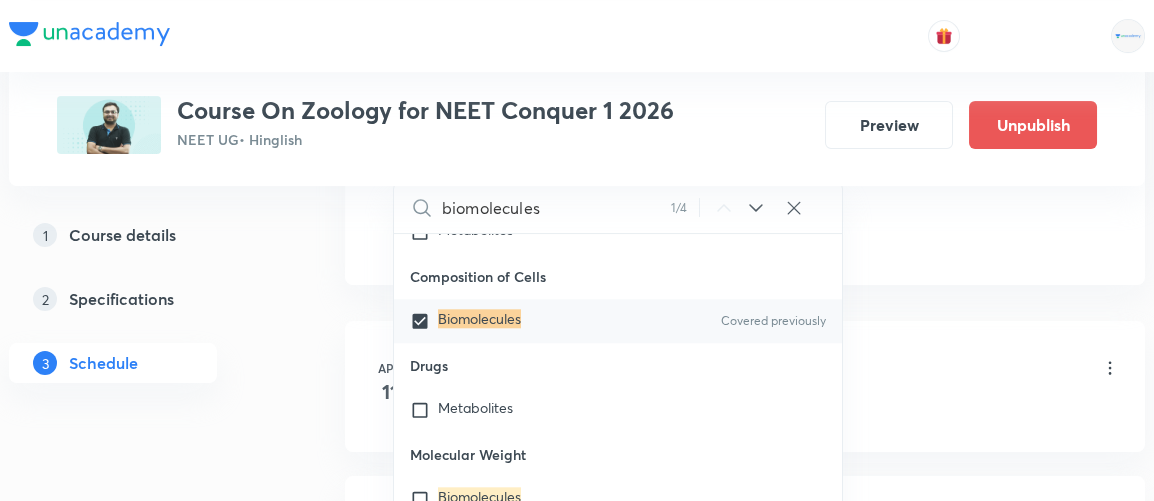 click on "Plus Courses Course On Zoology for NEET Conquer 1 2026 NEET UG • Hinglish Preview Unpublish 1 Course details 2 Specifications 3 Schedule Schedule 42 classes Session 43 Live class Session title 14/99 Biomolecules 9 ​​ Schedule for [DATE], [TIME] ​​ Duration (in minutes) 75 ​​ Session type Online Offline Room 701 TOIB Sub-concepts Biomolecules CLEAR biomolecules 1 / 4 ​​ Living World What Is Living? Covered previously Diversity In The Living World Covered previously Systematics Covered previously Types Of Taxonomy Covered previously Fundamental Components Of Taxonomy Covered previously Taxonomic Categories Covered previously Taxonomical Aids Covered previously The Three Domains Of Life Covered previously Biological Nomenclature Covered previously Biological Classification System Of Classification Covered previously Kingdom Monera Kingdom Protista Covered previously Kingdom Fungi Covered previously Kingdom Plantae Covered previously Kingdom Animalia Covered previously Linchens Mycorrhiza Virus" at bounding box center (577, 2967) 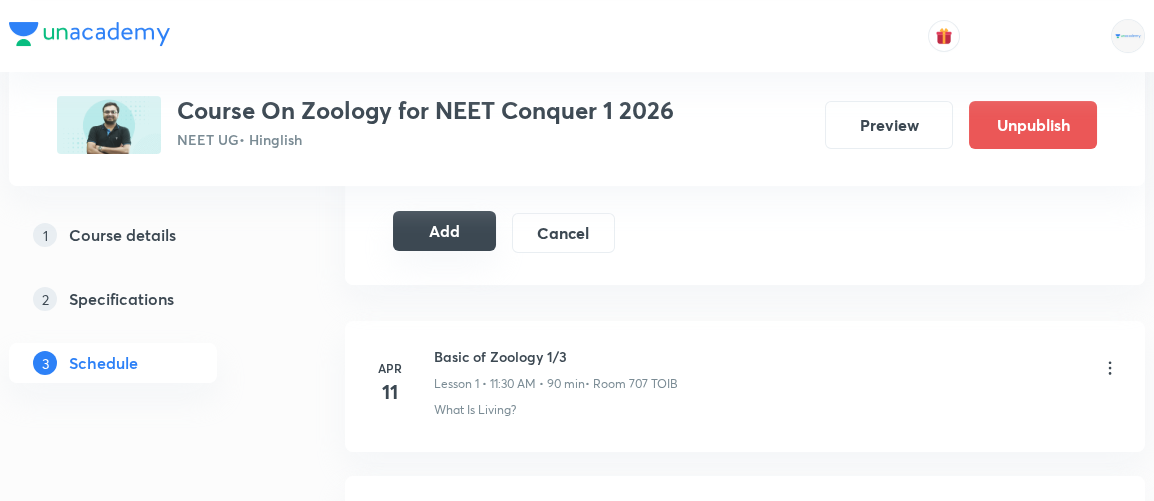 click on "Add" at bounding box center (444, 231) 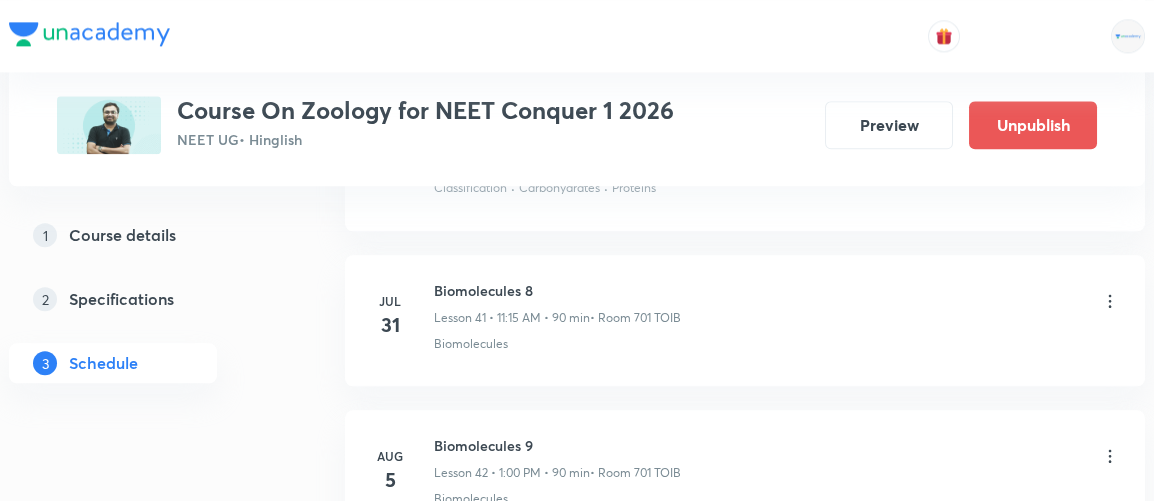 scroll, scrollTop: 6472, scrollLeft: 0, axis: vertical 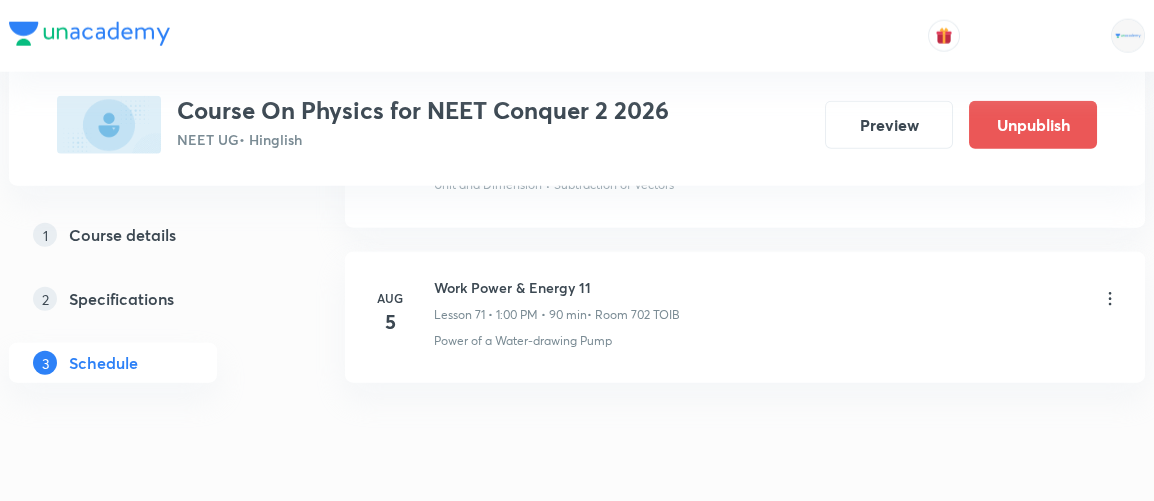 click 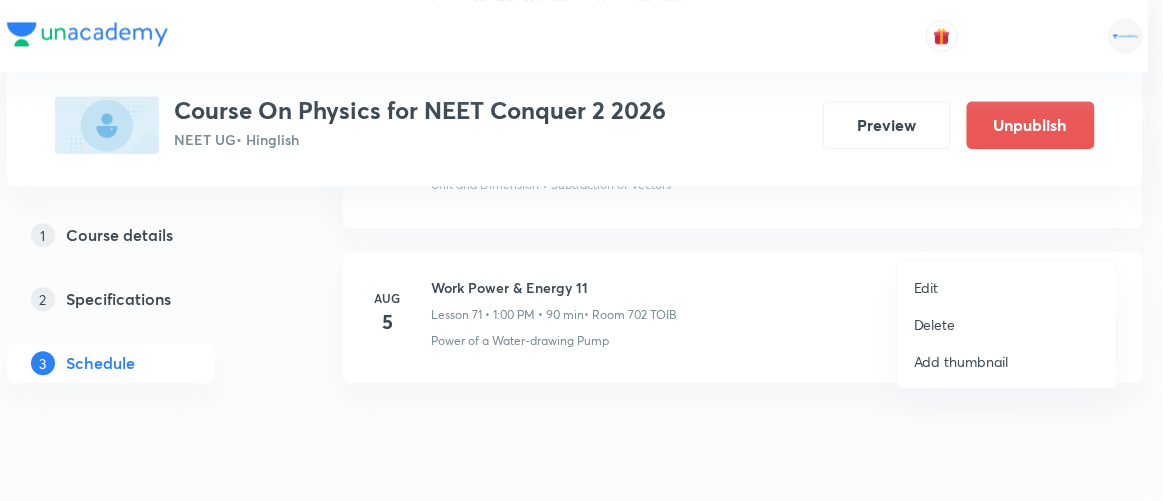 click on "Edit" at bounding box center (926, 287) 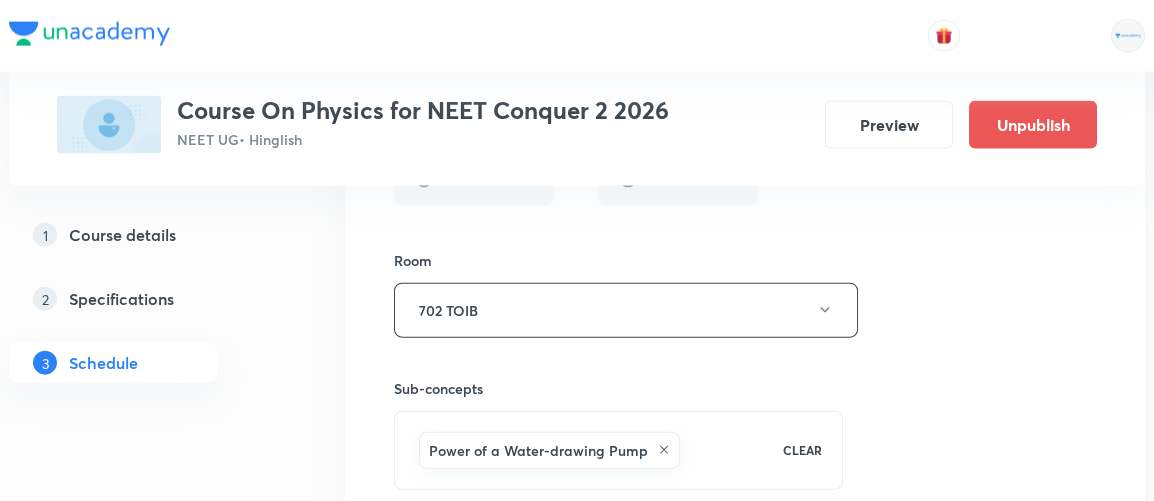 scroll, scrollTop: 11905, scrollLeft: 0, axis: vertical 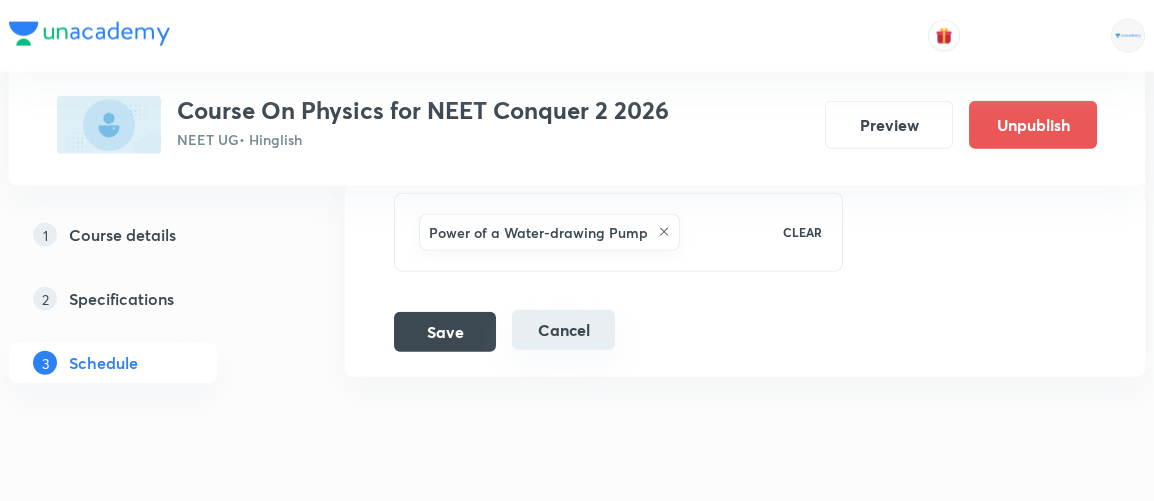 click on "Cancel" at bounding box center (563, 330) 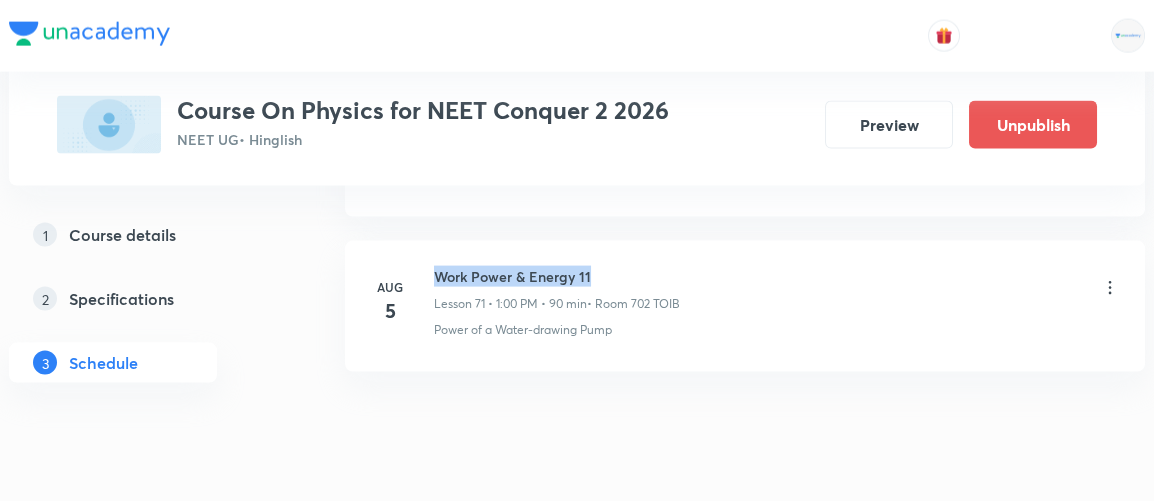 drag, startPoint x: 433, startPoint y: 217, endPoint x: 600, endPoint y: 211, distance: 167.10774 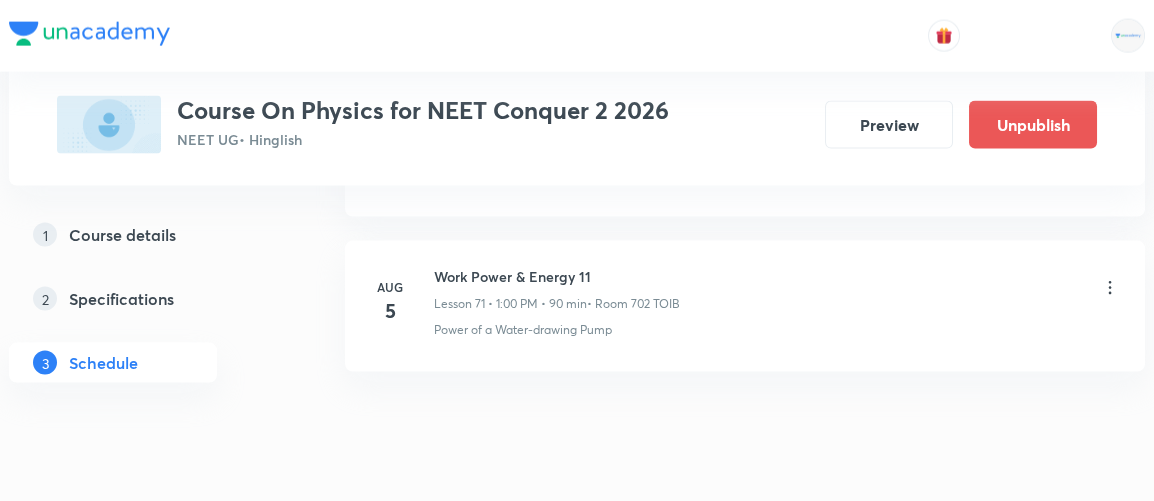click 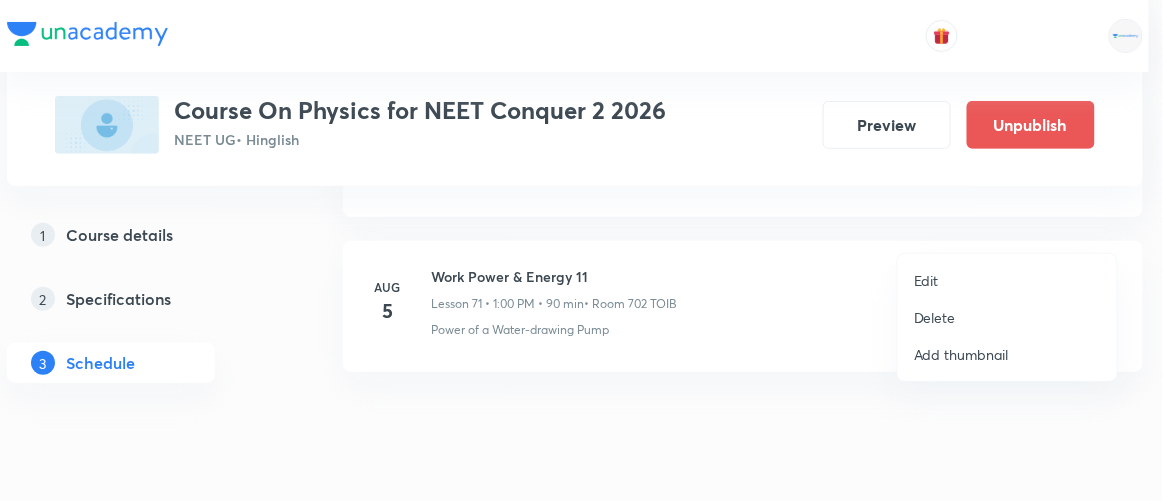 click on "Delete" at bounding box center [935, 317] 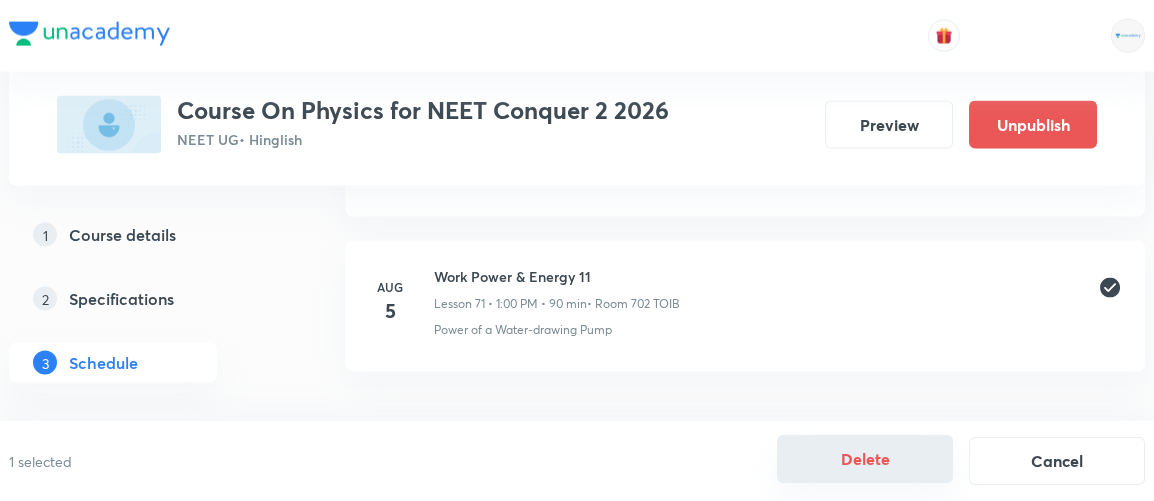 click on "Delete" at bounding box center [865, 459] 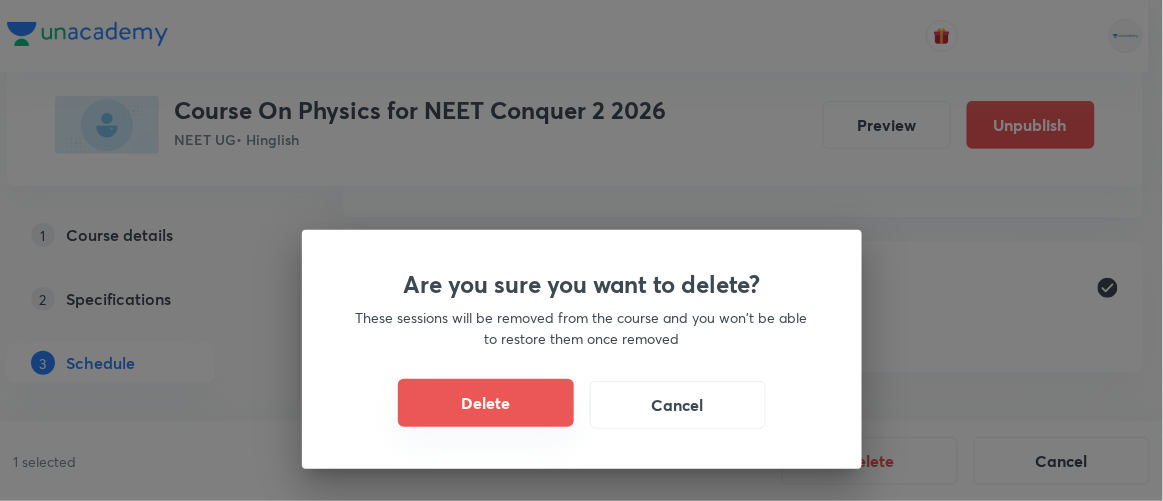click on "Delete" at bounding box center [486, 403] 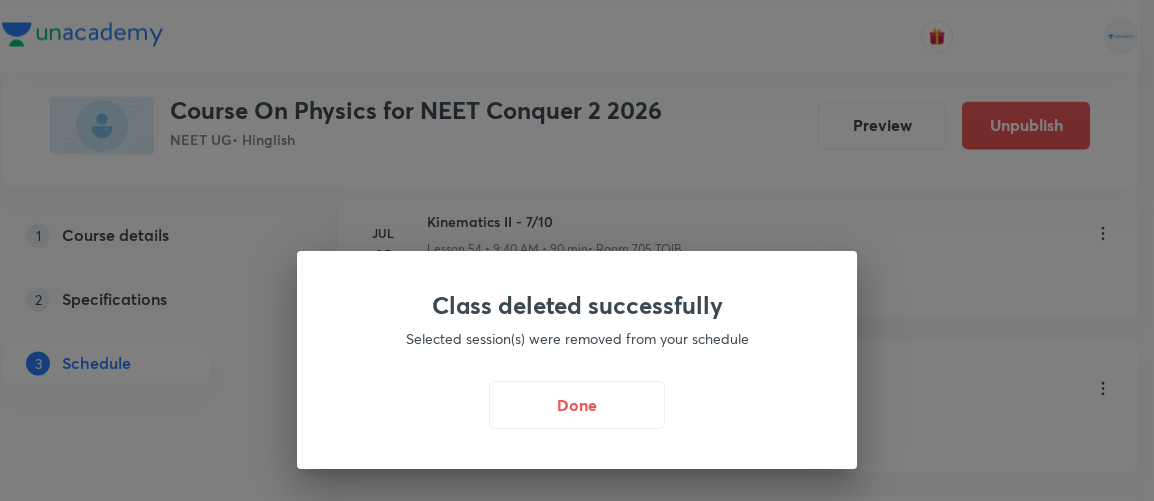 scroll, scrollTop: 7605, scrollLeft: 0, axis: vertical 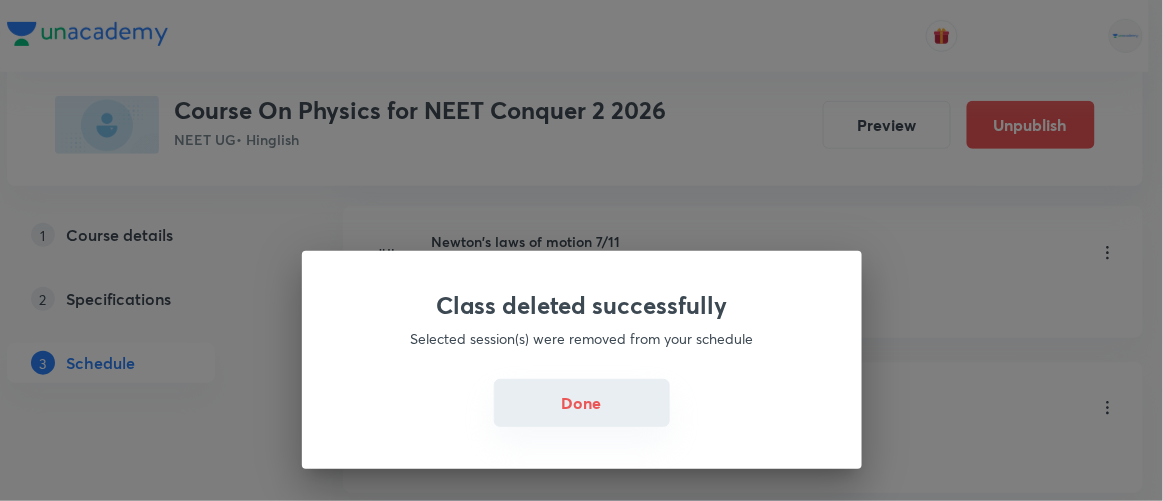 click on "Done" at bounding box center (582, 403) 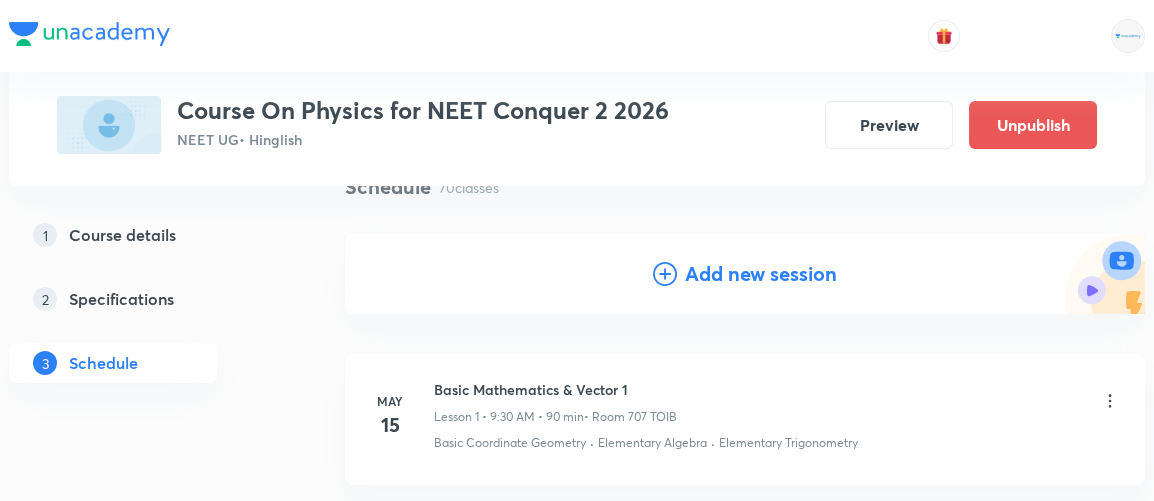 scroll, scrollTop: 174, scrollLeft: 0, axis: vertical 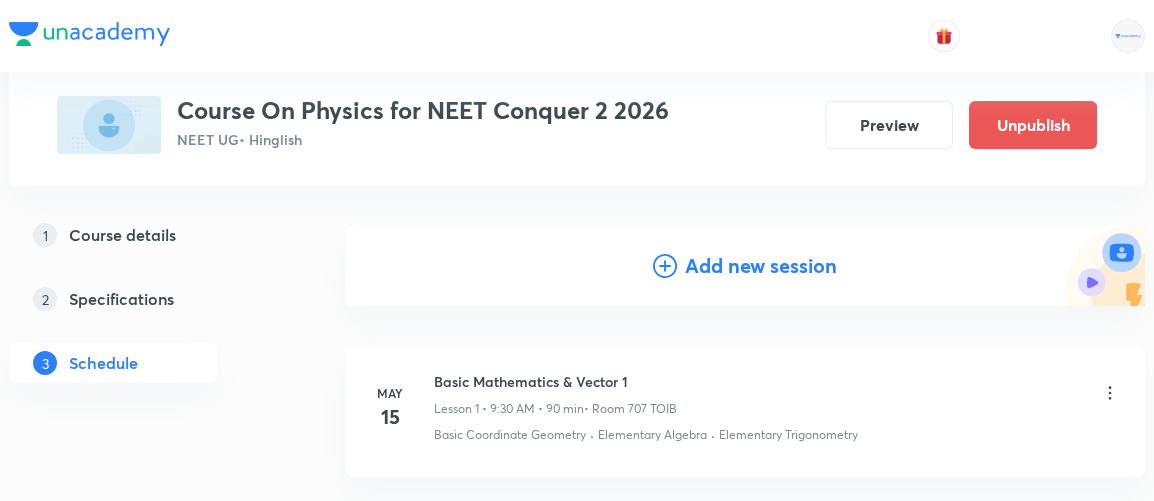 click on "Add new session" at bounding box center [761, 266] 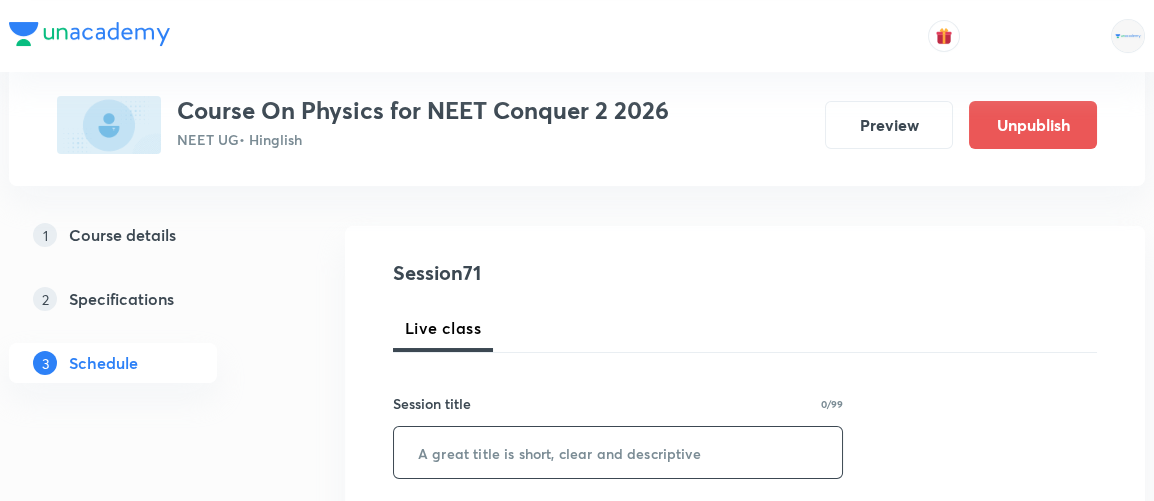 click at bounding box center [618, 452] 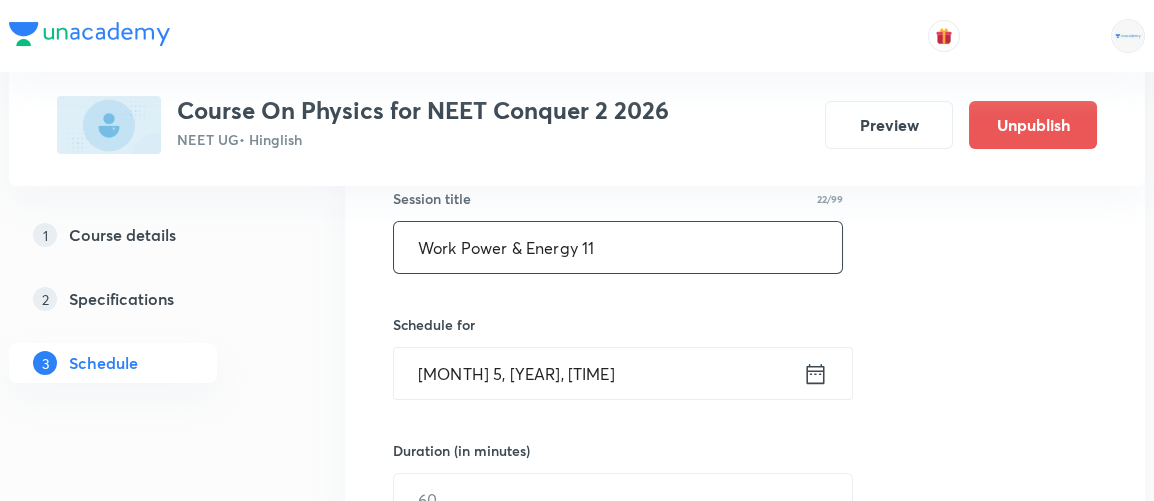 scroll, scrollTop: 383, scrollLeft: 0, axis: vertical 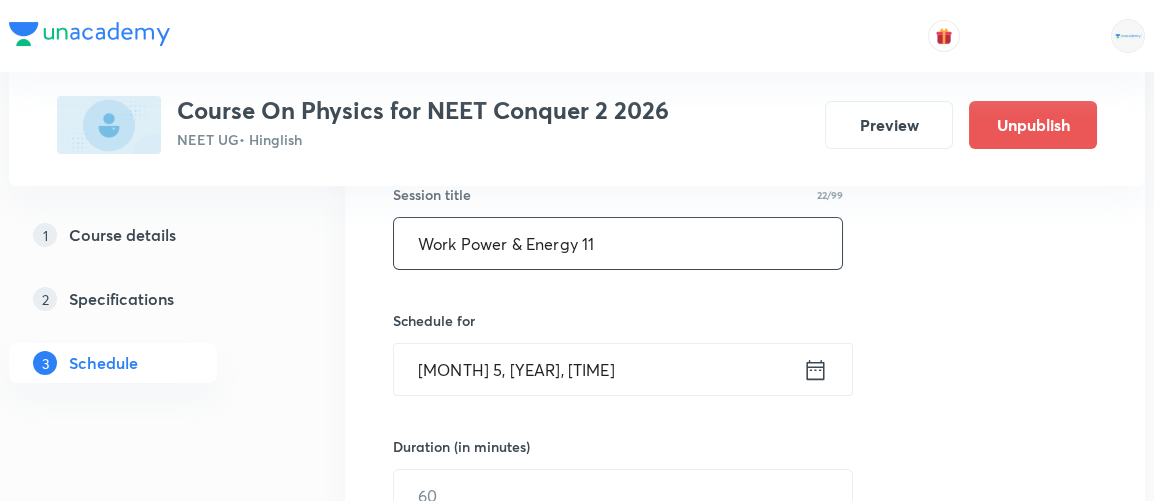 type on "Work Power & Energy 11" 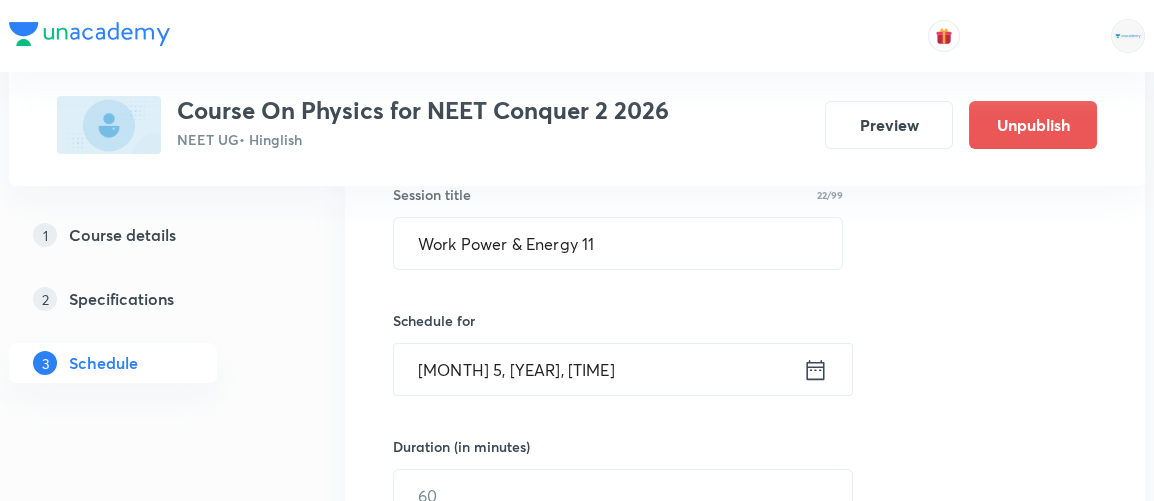 click 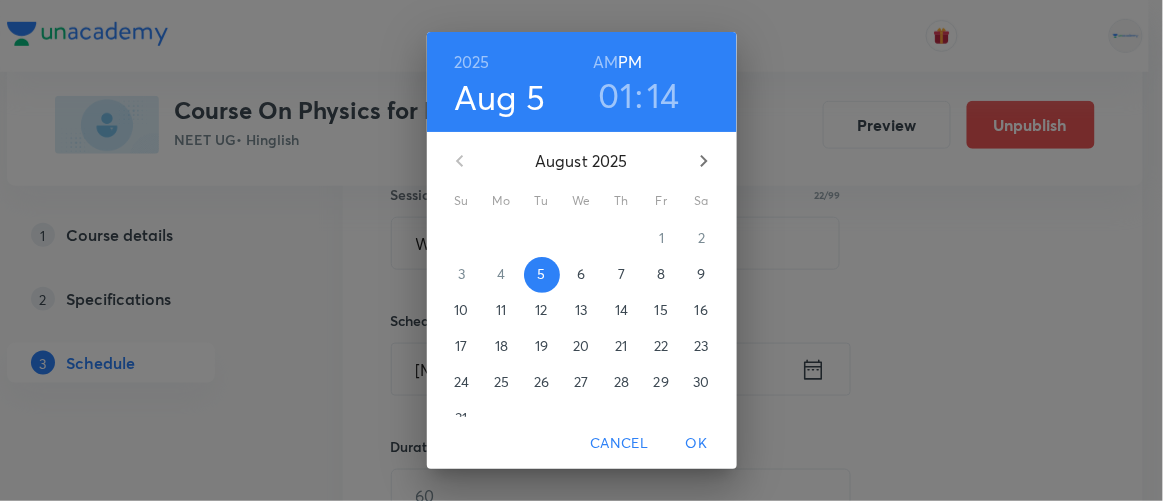 click on "14" at bounding box center [664, 95] 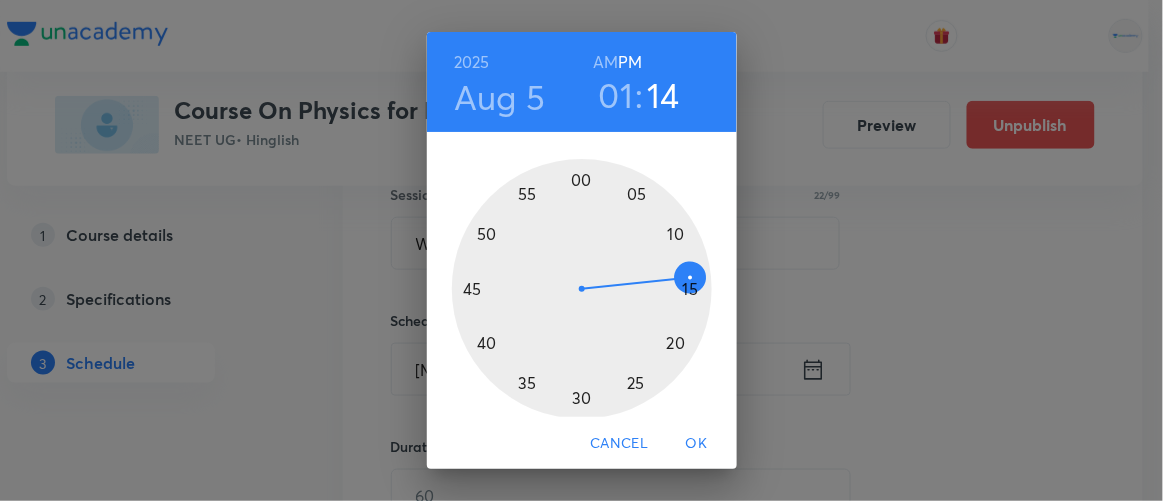 click at bounding box center [582, 289] 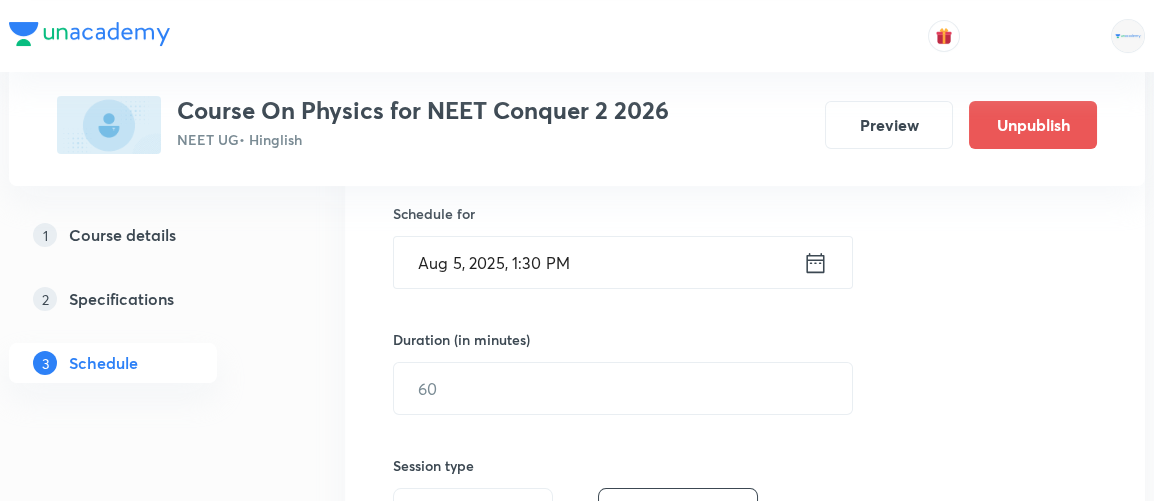 scroll, scrollTop: 490, scrollLeft: 0, axis: vertical 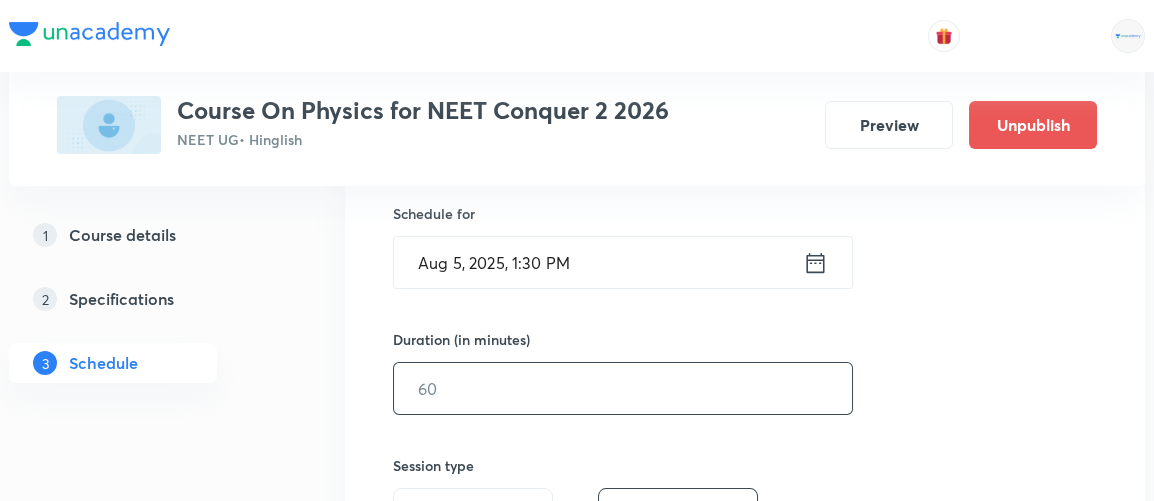 click at bounding box center [623, 388] 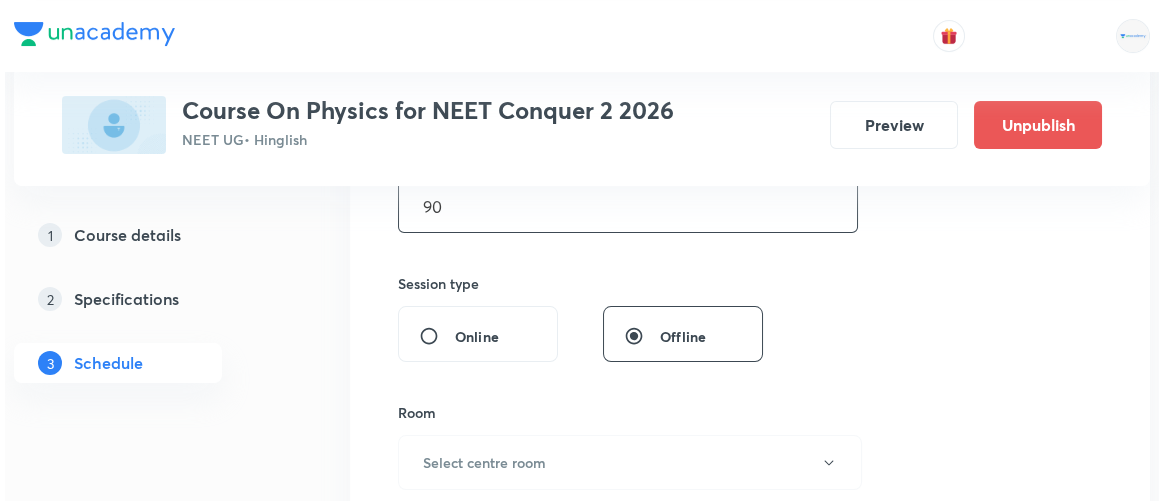 scroll, scrollTop: 688, scrollLeft: 0, axis: vertical 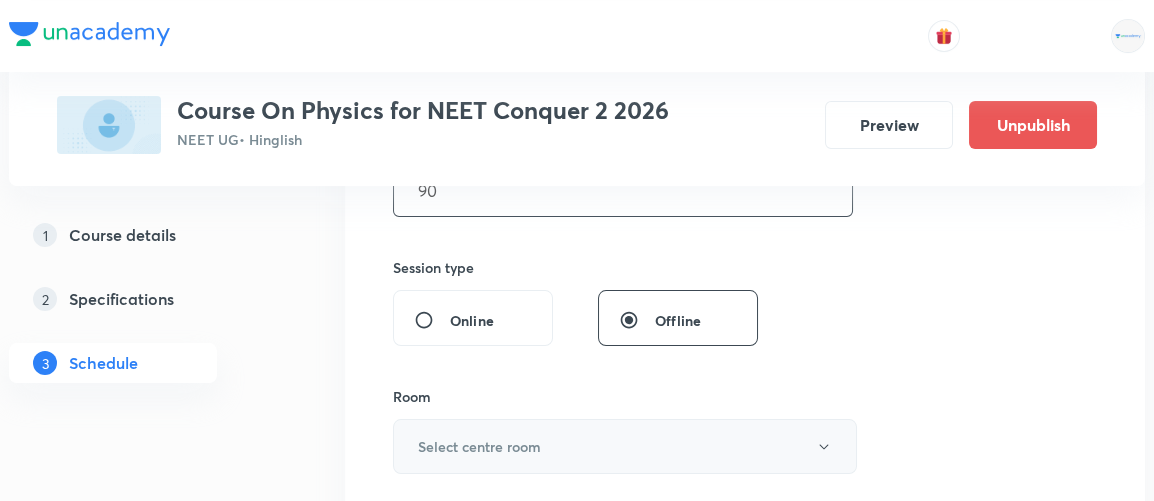 type on "90" 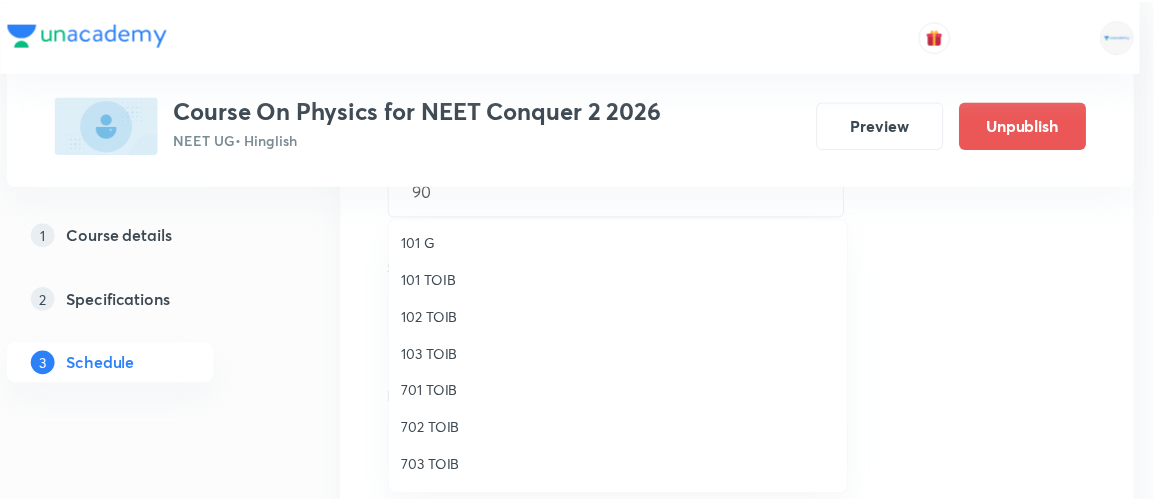 scroll, scrollTop: 43, scrollLeft: 0, axis: vertical 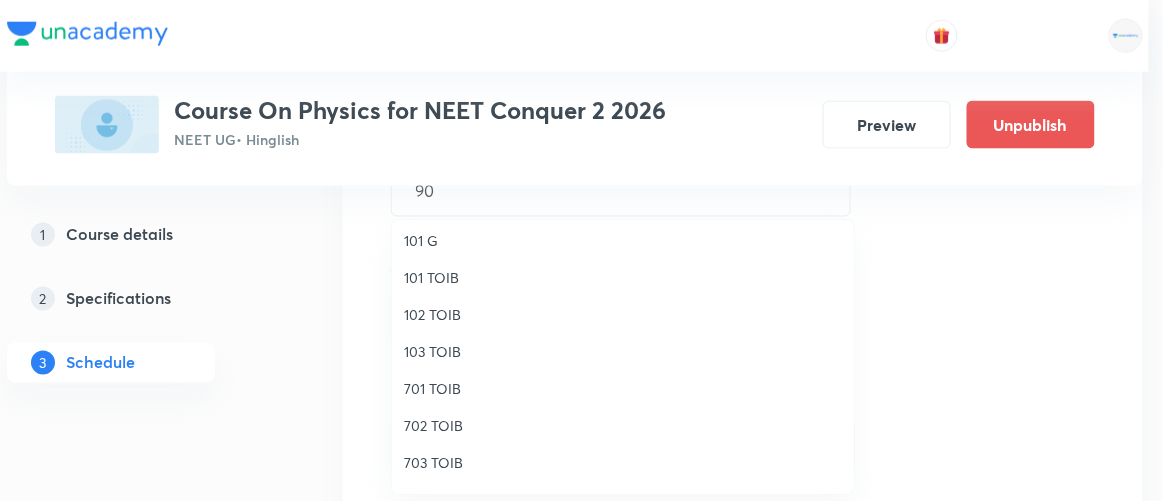 click on "702 TOIB" at bounding box center (623, 425) 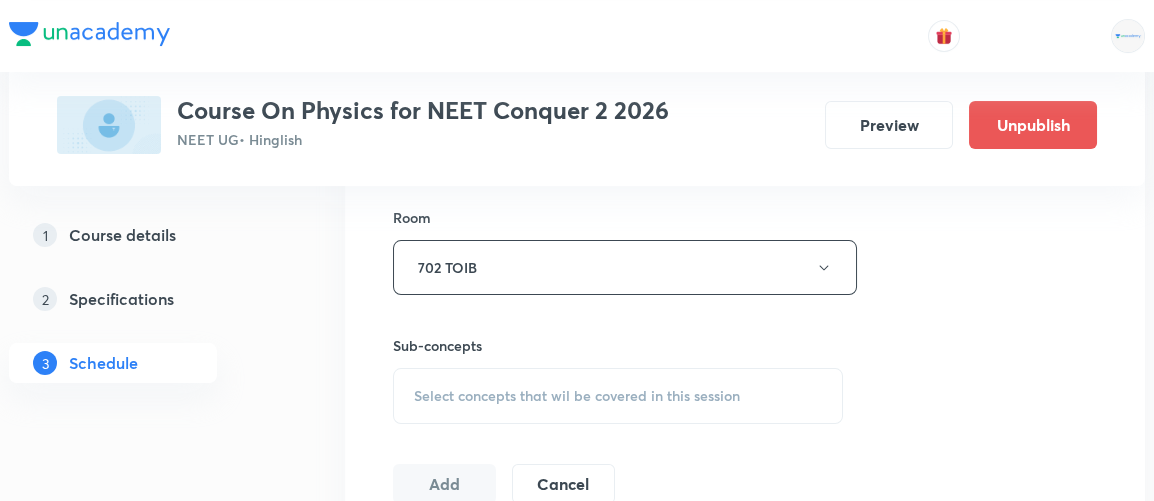 scroll, scrollTop: 870, scrollLeft: 0, axis: vertical 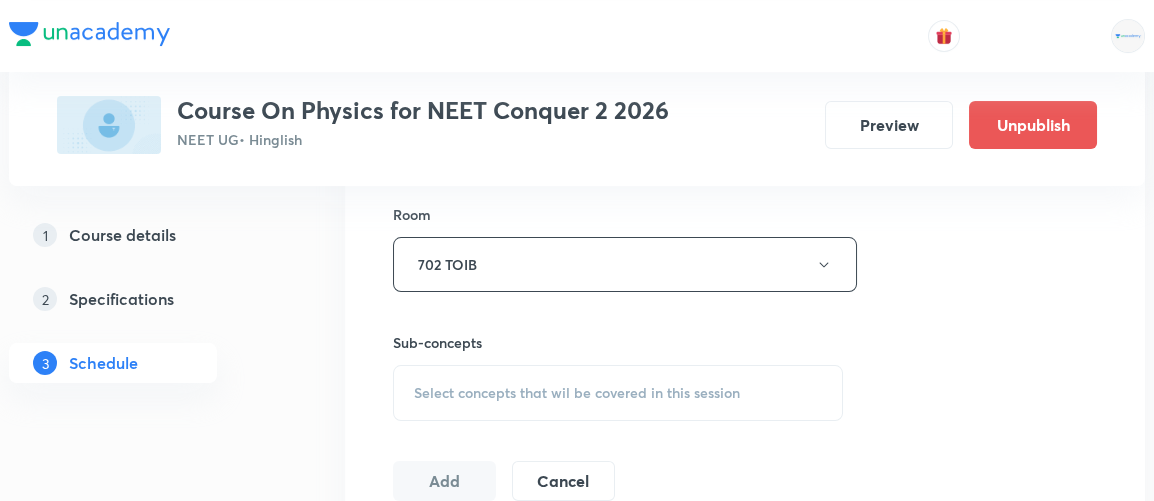 click on "Select concepts that wil be covered in this session" at bounding box center (577, 393) 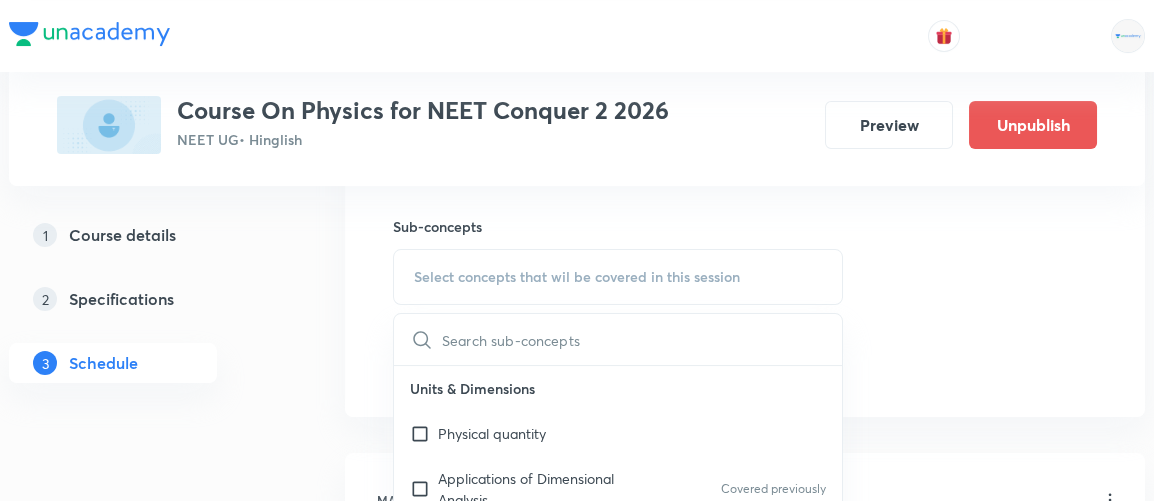 scroll, scrollTop: 984, scrollLeft: 0, axis: vertical 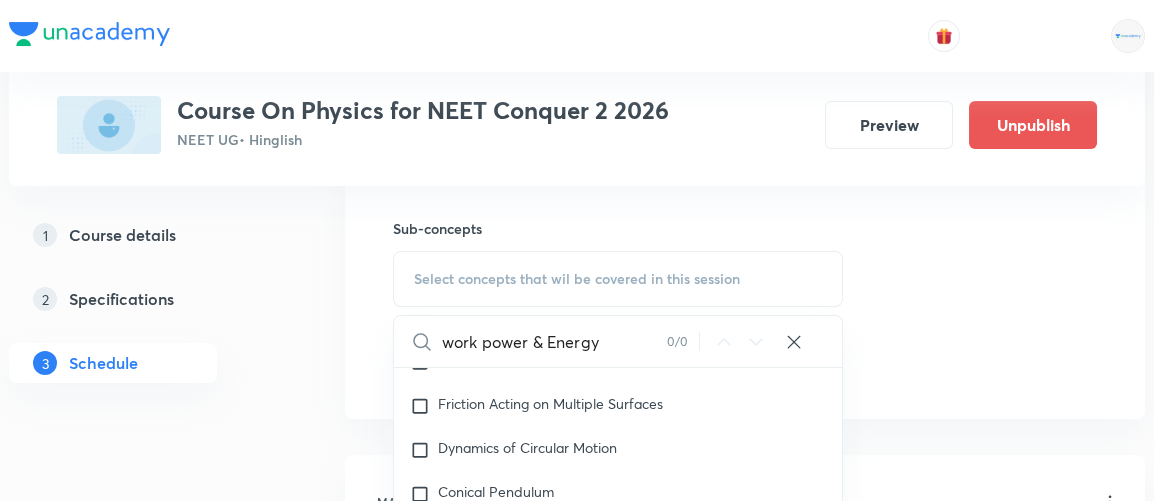 click on "work power & Energy" at bounding box center (554, 341) 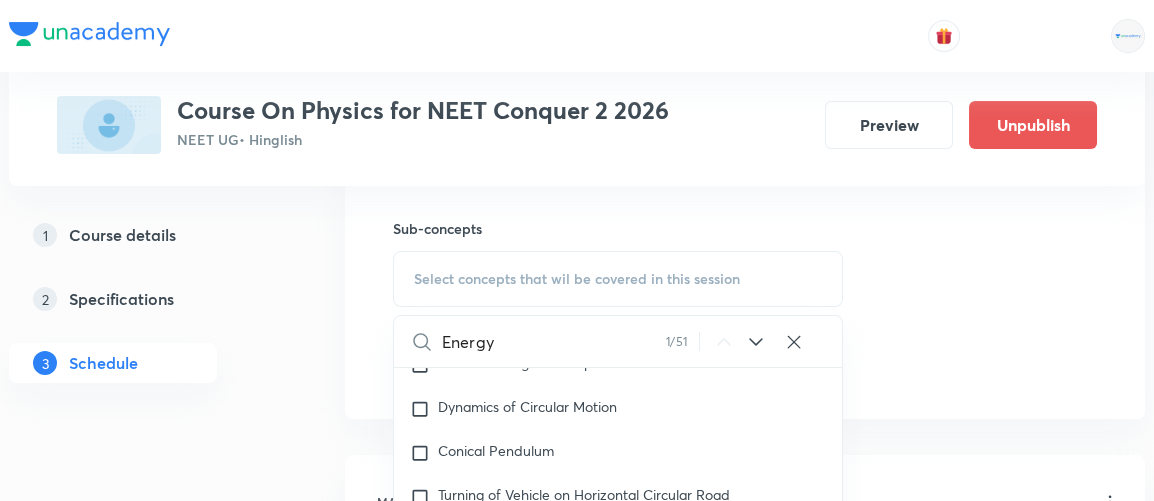 scroll, scrollTop: 4987, scrollLeft: 0, axis: vertical 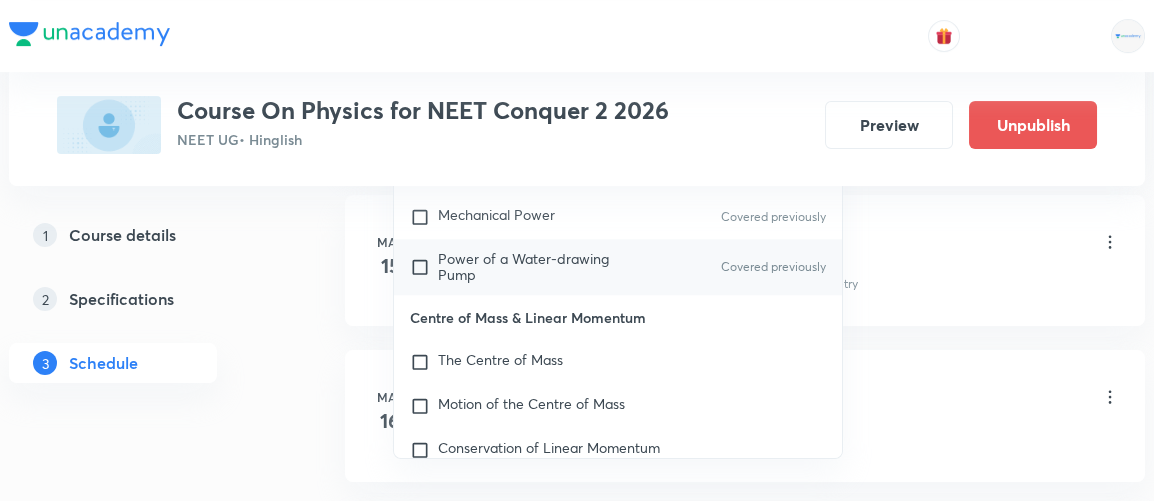 type on "Energy" 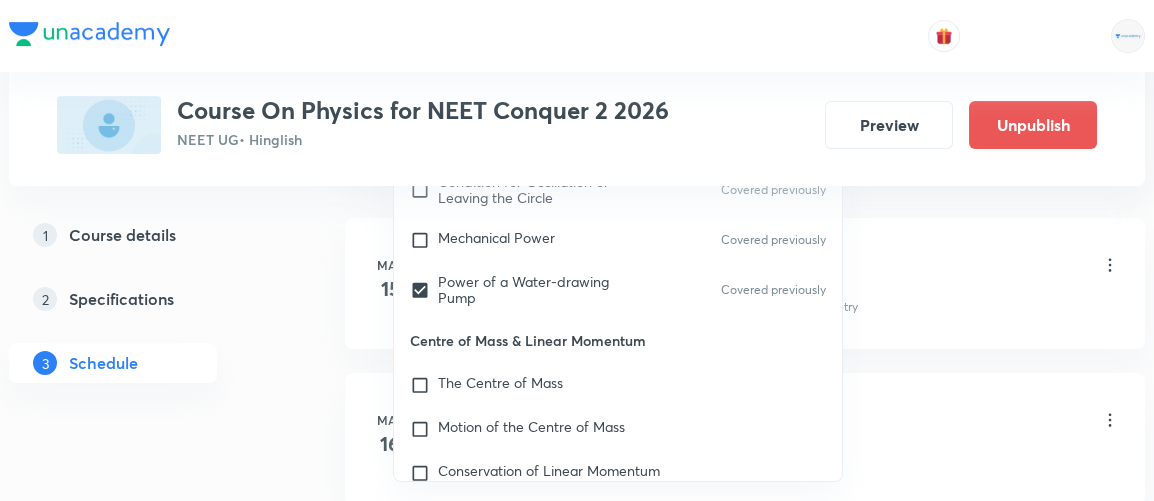 click on "May 15 Basic Mathematics & Vector 1 Lesson 1 • 9:30 AM • 90 min  • Room 707 TOIB Basic Coordinate Geometry · Elementary Algebra · Elementary Trigonometry" at bounding box center (745, 283) 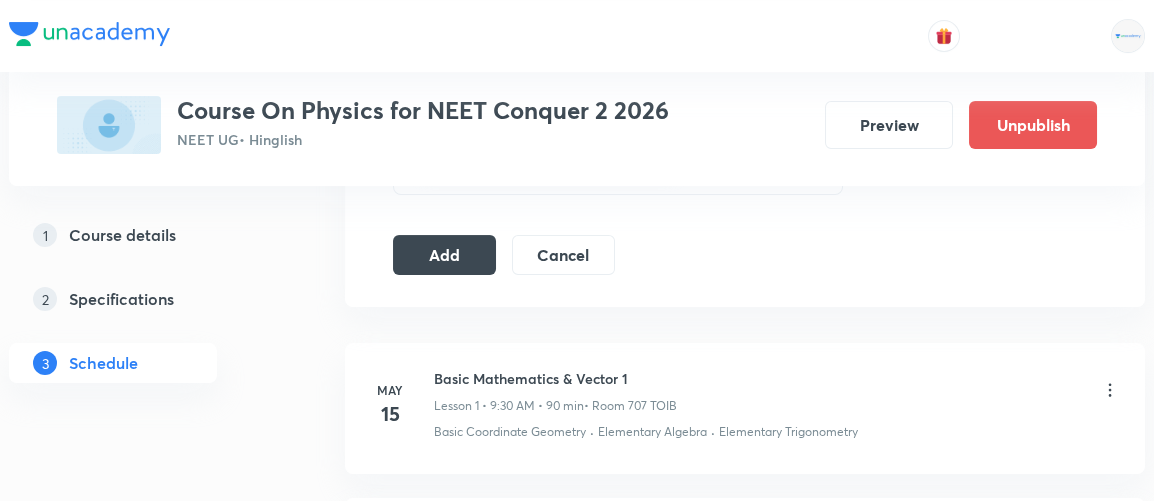 scroll, scrollTop: 1113, scrollLeft: 0, axis: vertical 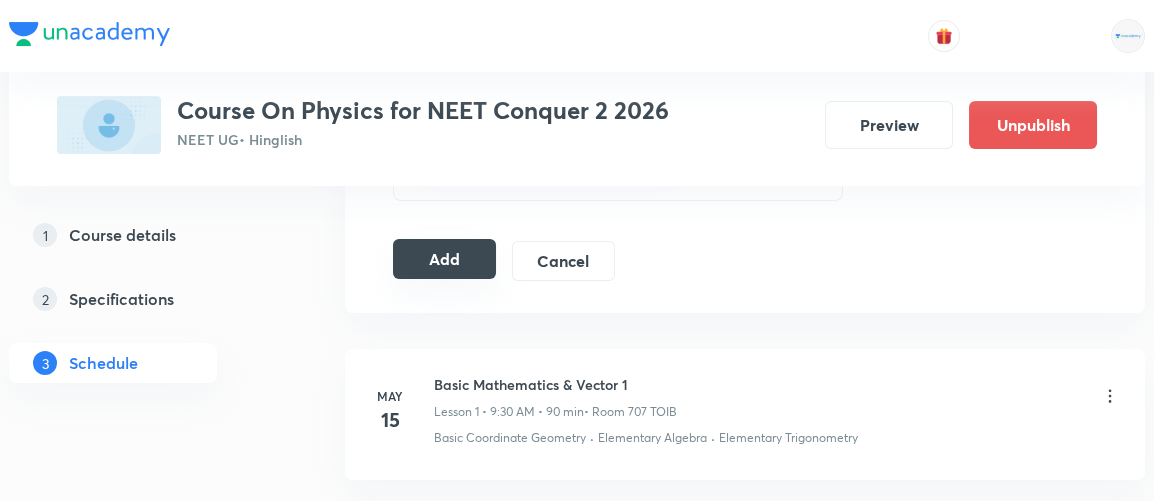 click on "Add" at bounding box center (444, 259) 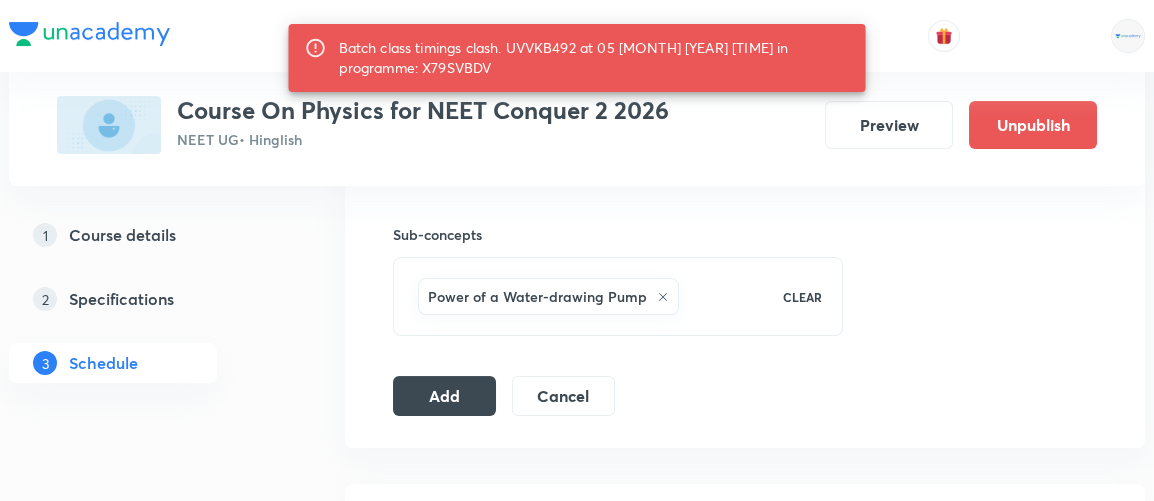 scroll, scrollTop: 929, scrollLeft: 0, axis: vertical 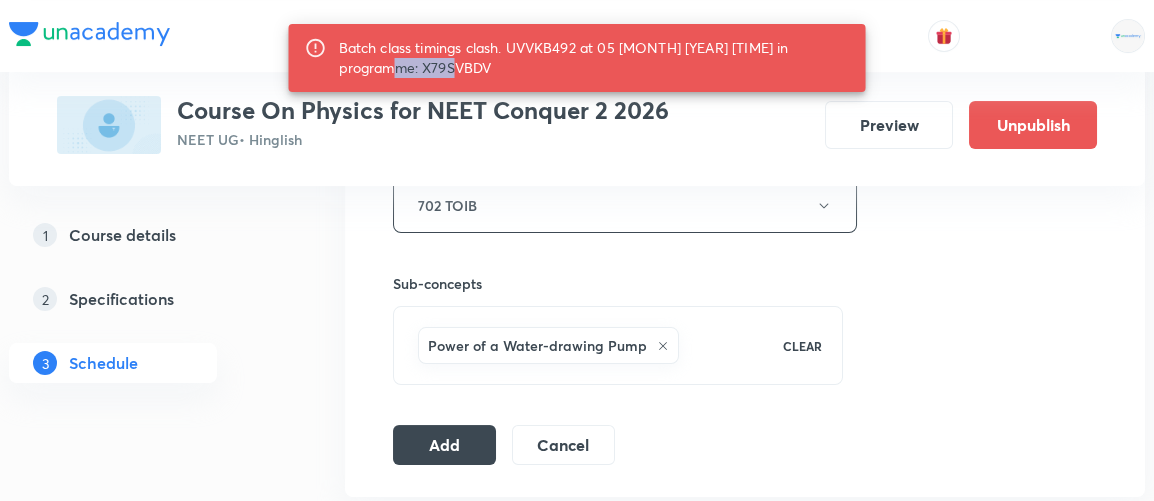 drag, startPoint x: 338, startPoint y: 68, endPoint x: 416, endPoint y: 79, distance: 78.77182 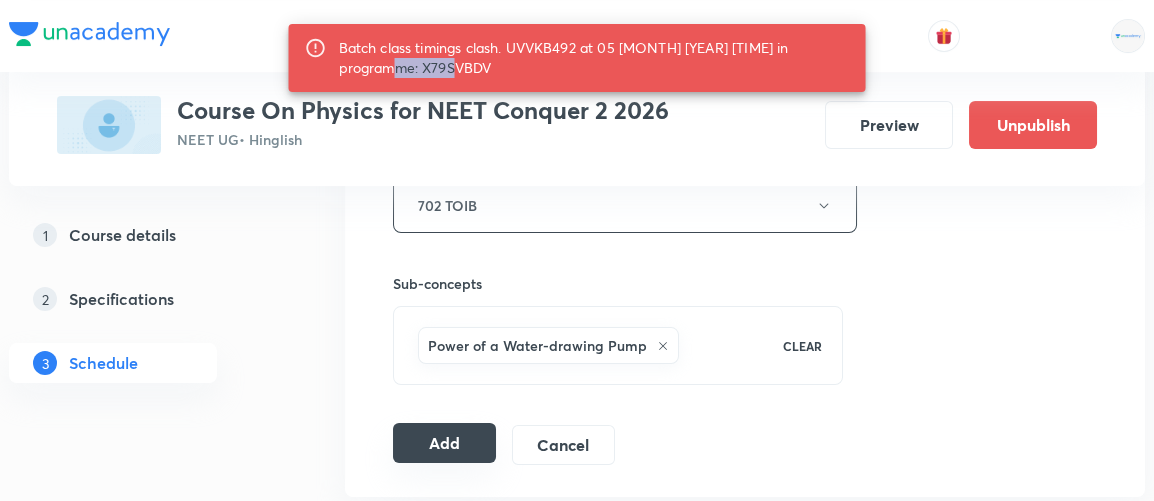 click on "Add" at bounding box center (444, 443) 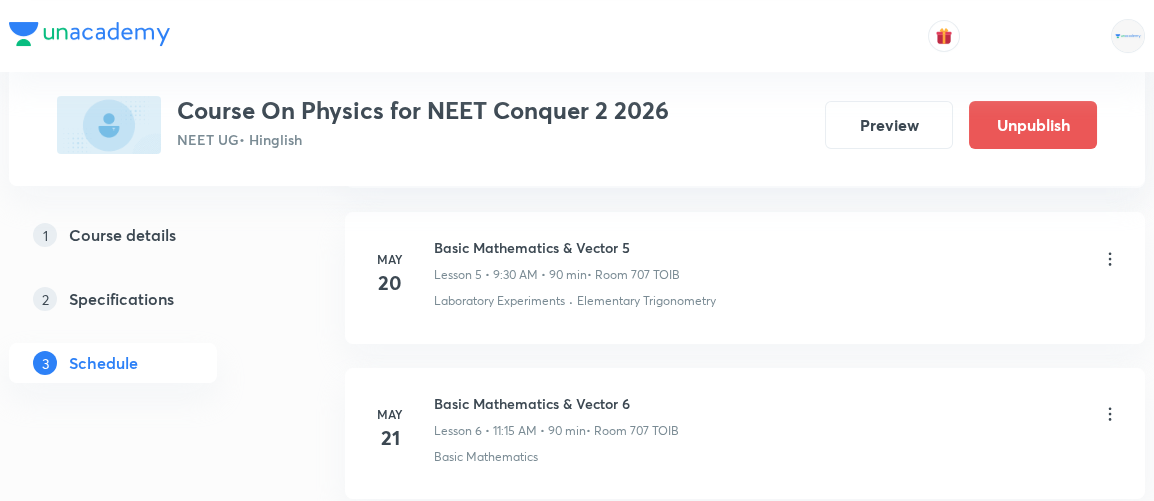 click on "21" at bounding box center (390, 438) 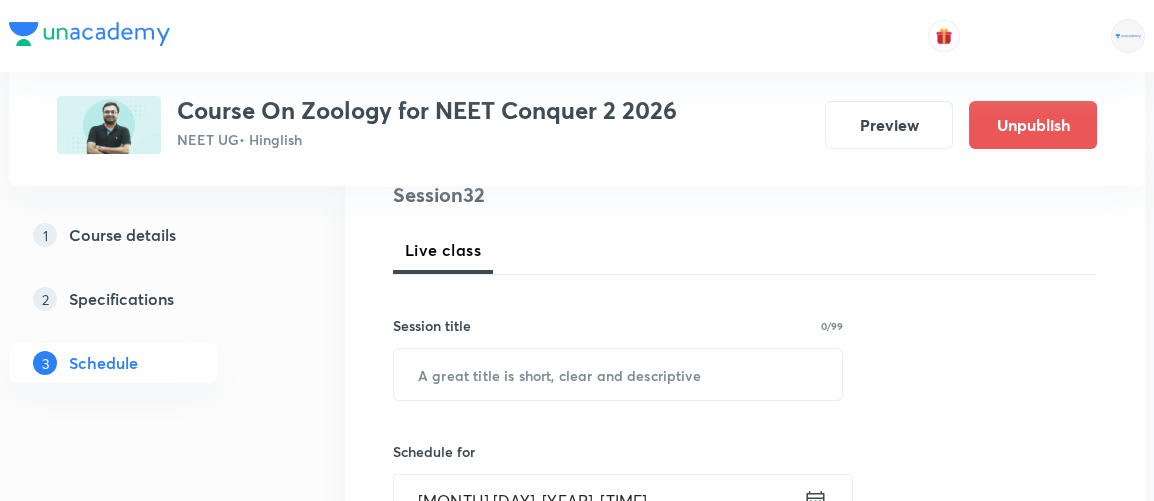 scroll, scrollTop: 0, scrollLeft: 0, axis: both 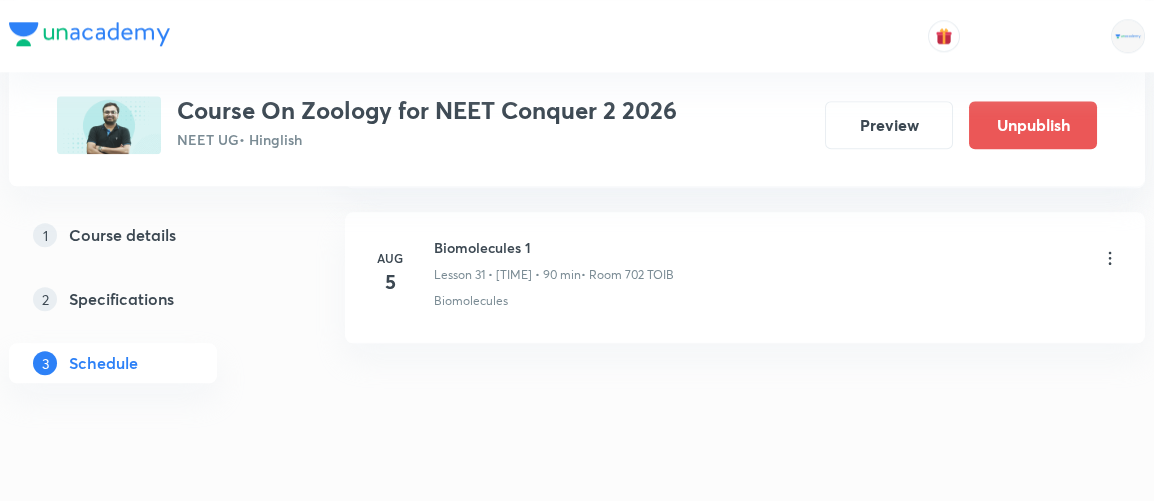 click 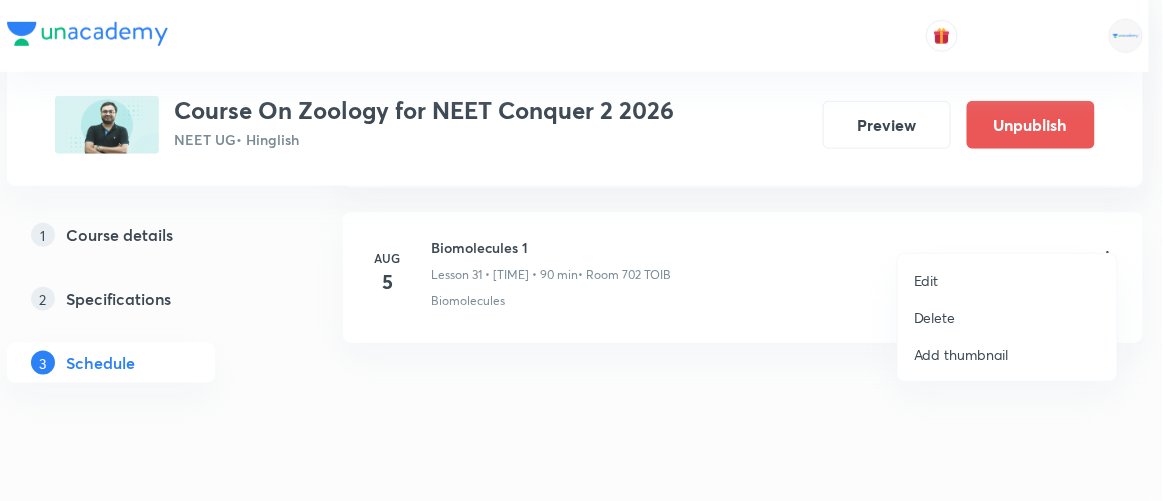 click on "Edit" at bounding box center [926, 280] 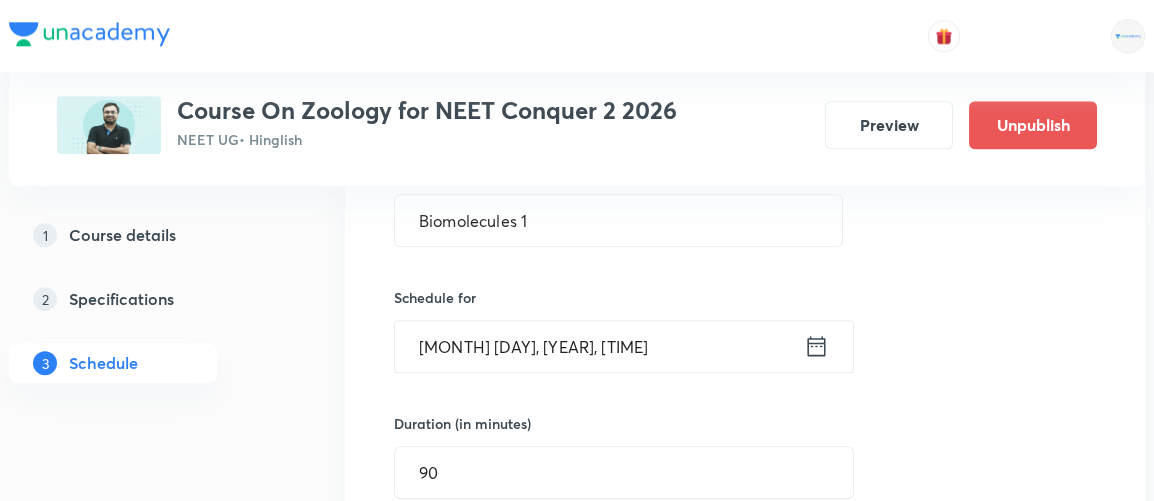 scroll, scrollTop: 5057, scrollLeft: 0, axis: vertical 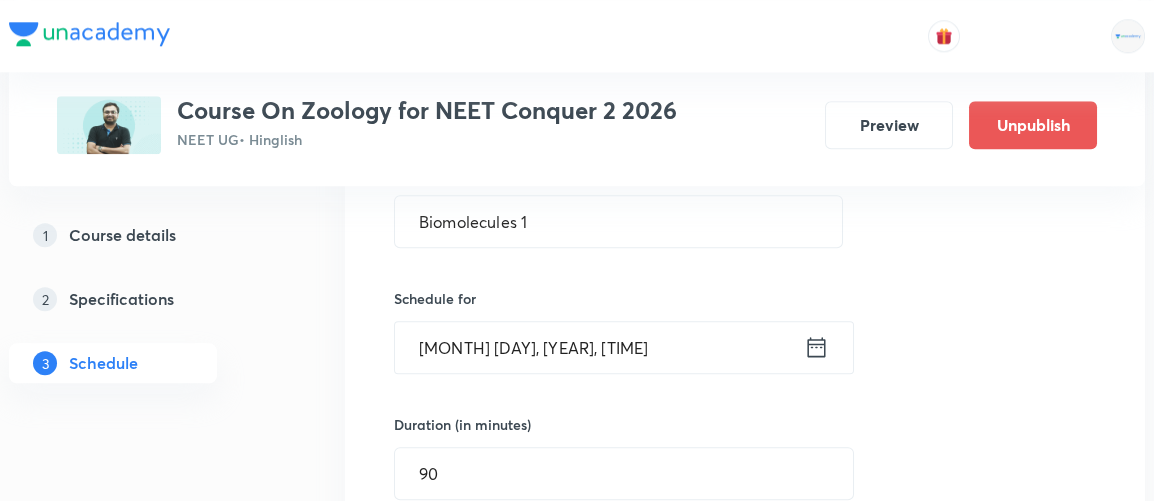 click 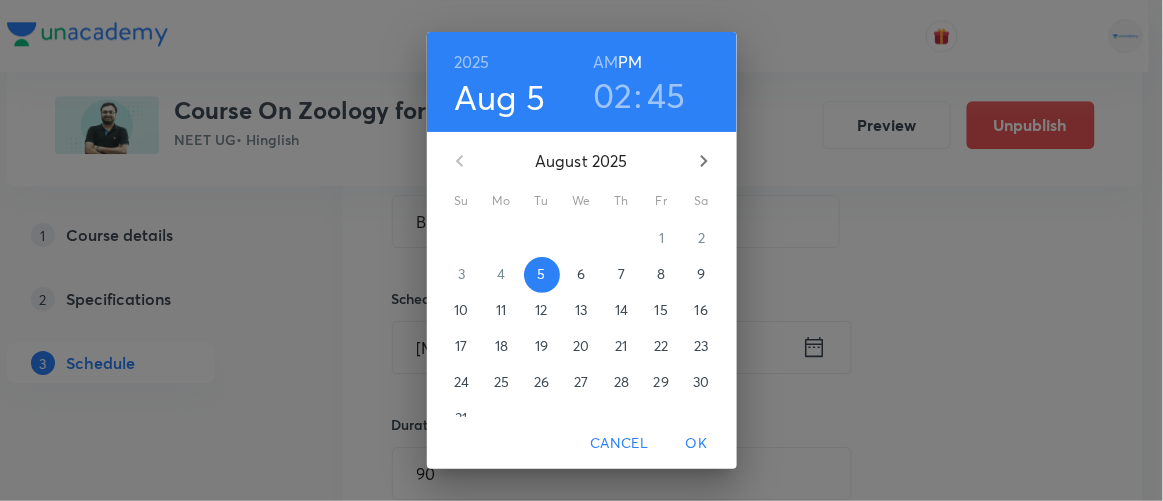 click on "02" at bounding box center (613, 95) 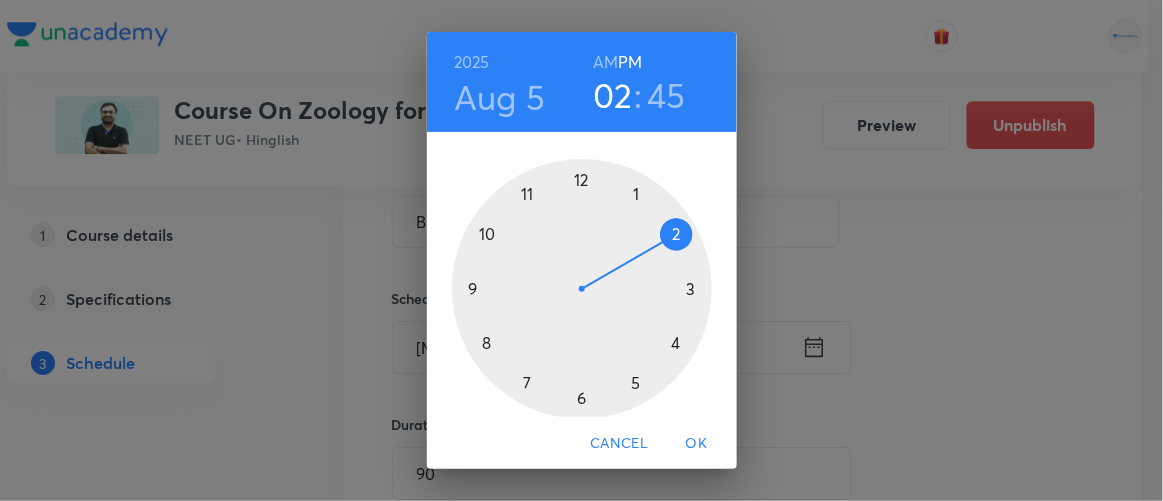 click at bounding box center [582, 289] 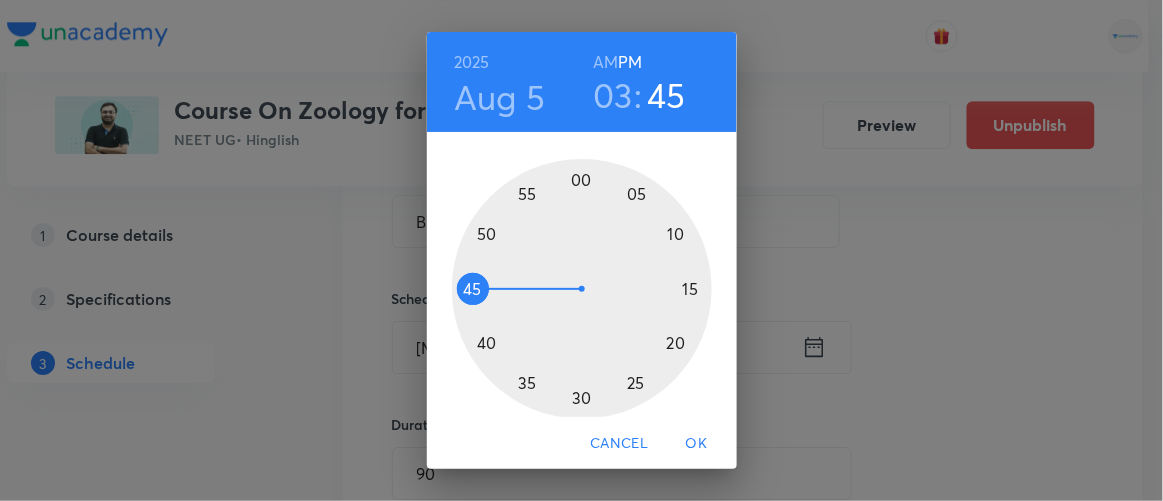 click at bounding box center [582, 289] 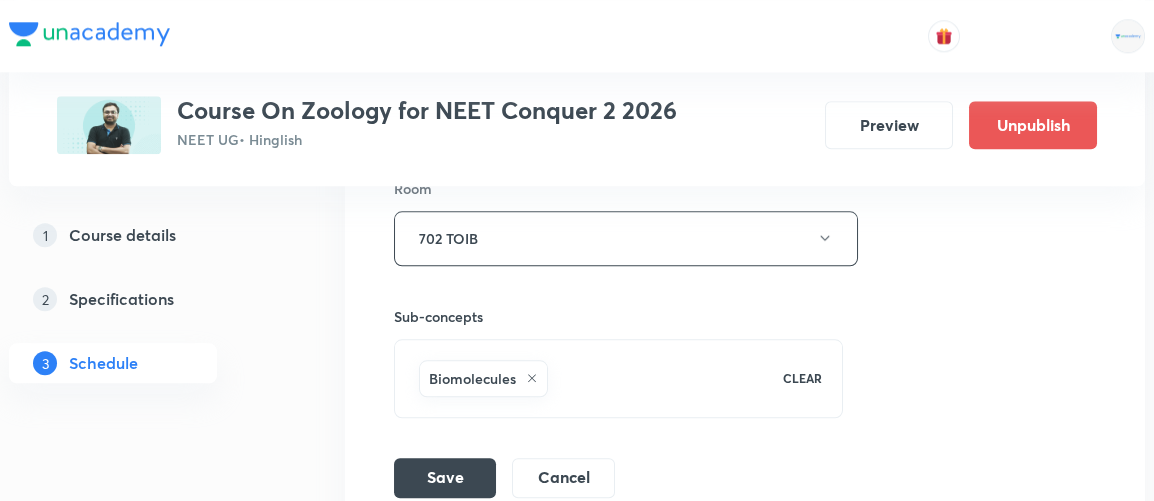scroll, scrollTop: 5553, scrollLeft: 0, axis: vertical 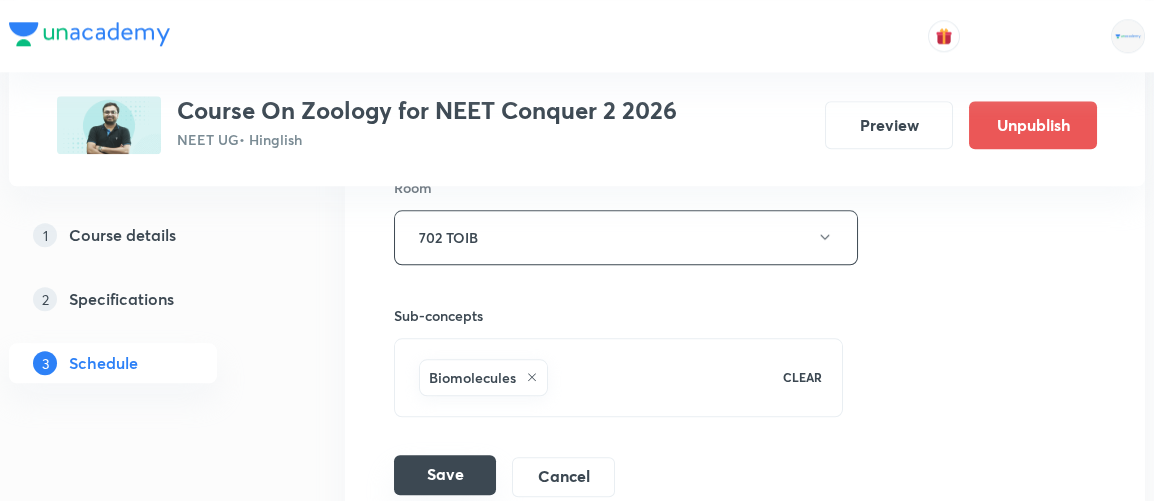 click on "Save" at bounding box center [445, 475] 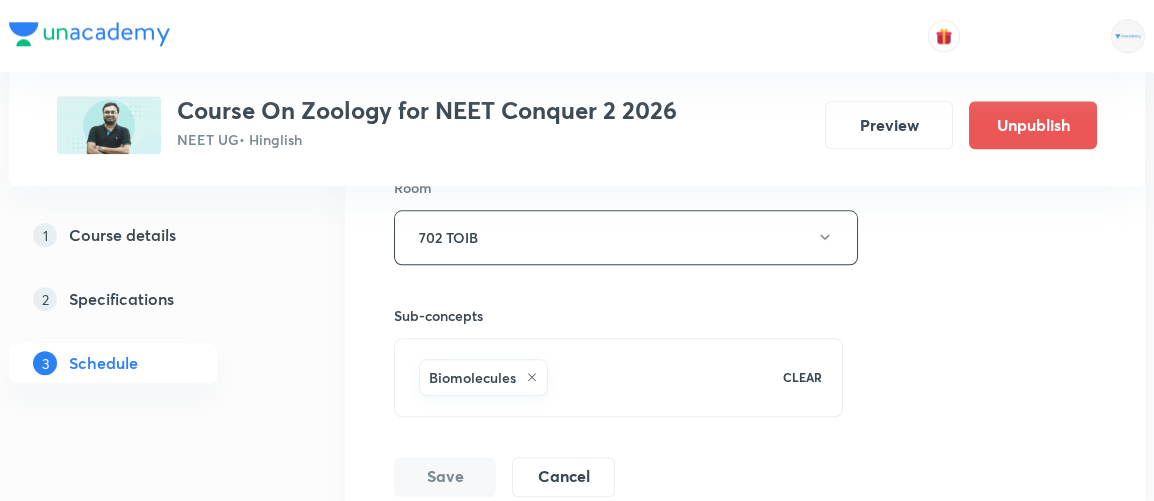 scroll, scrollTop: 4967, scrollLeft: 0, axis: vertical 